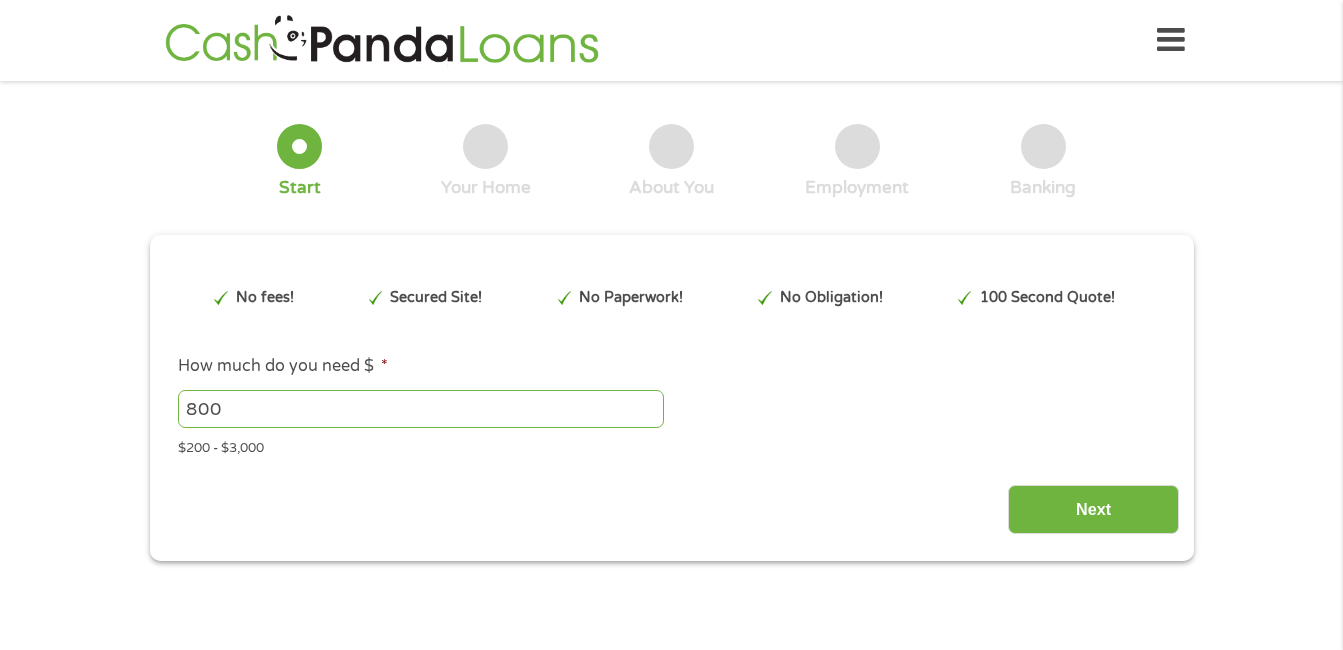 type on "[GOOGLE CLICK ID]" 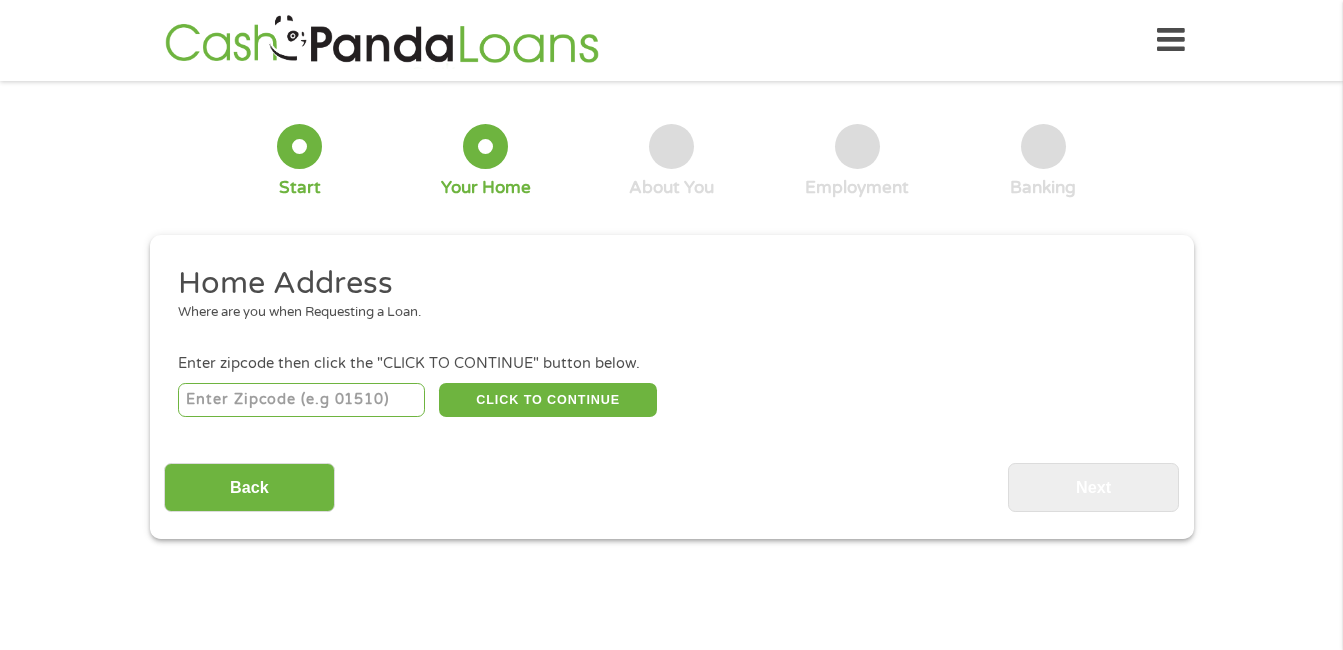 click on "Back   Next" at bounding box center (671, 480) 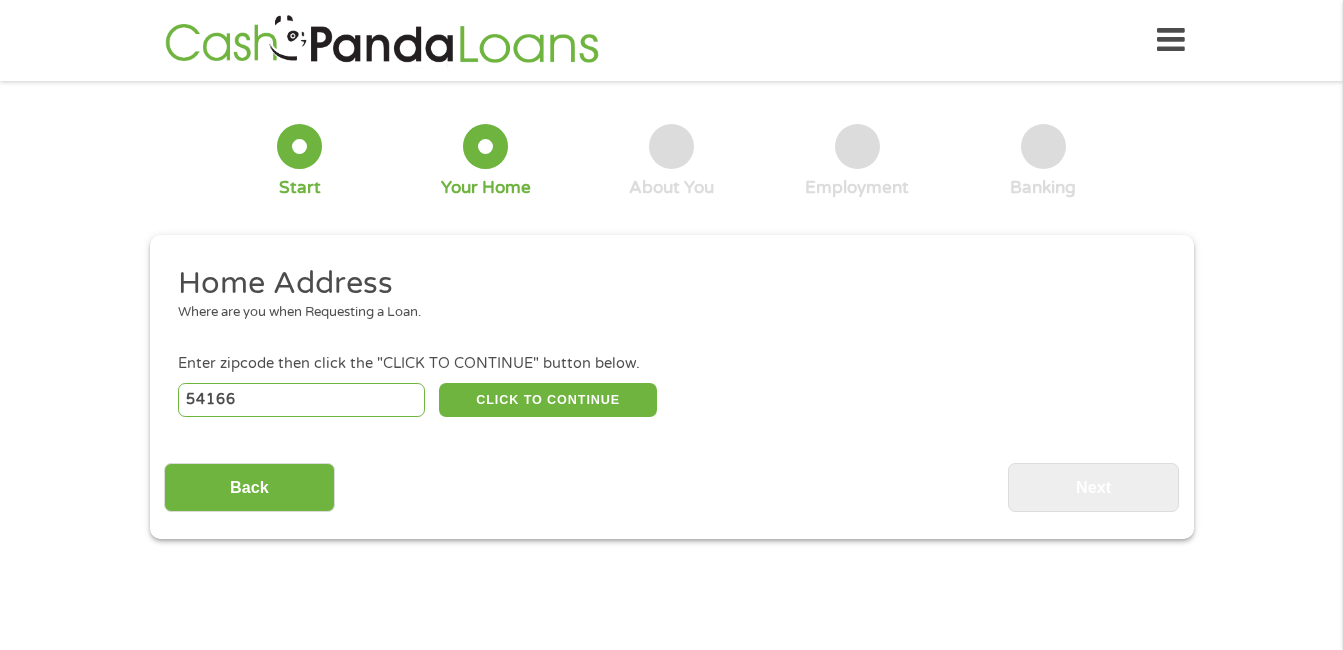 select on "Wisconsin" 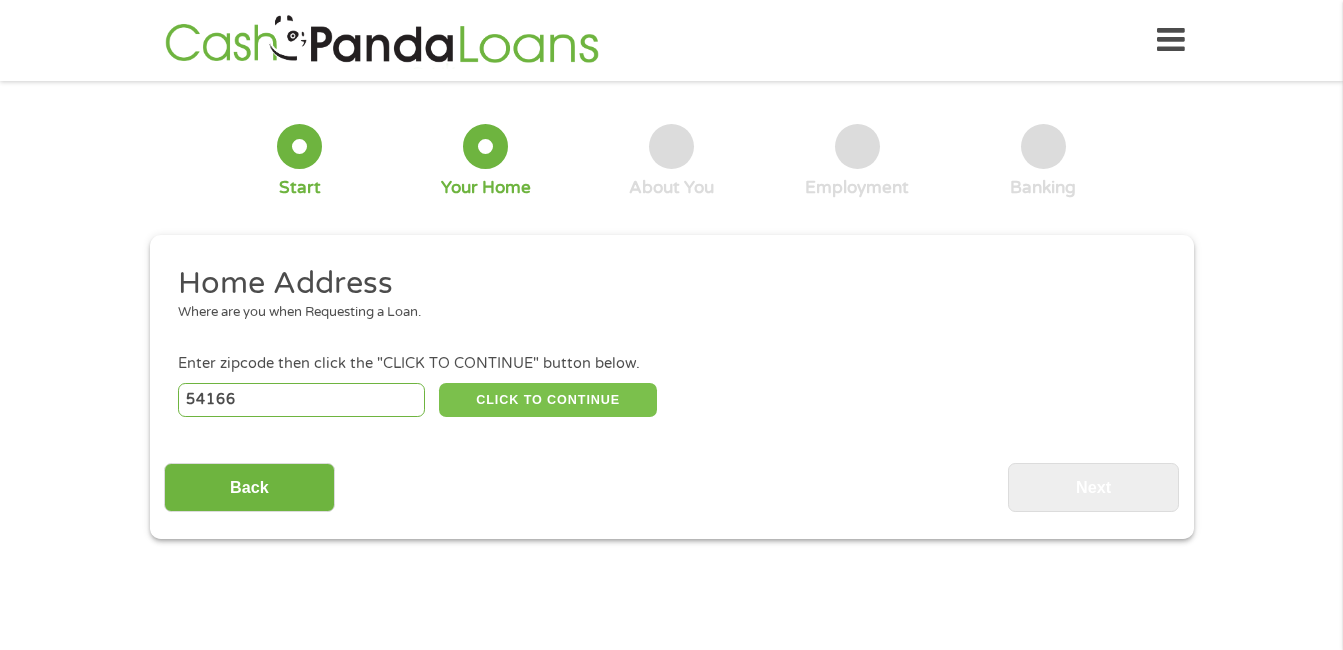 click on "CLICK TO CONTINUE" at bounding box center [548, 400] 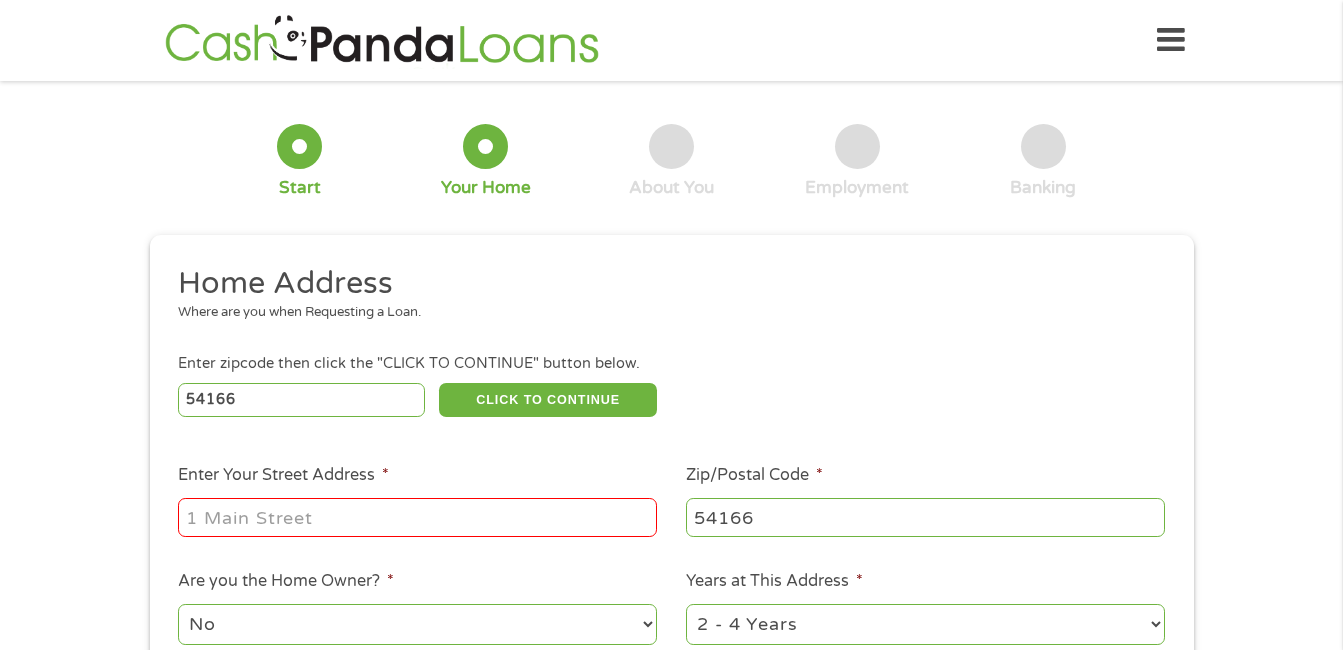 click on "Enter Your Street Address *" at bounding box center (417, 517) 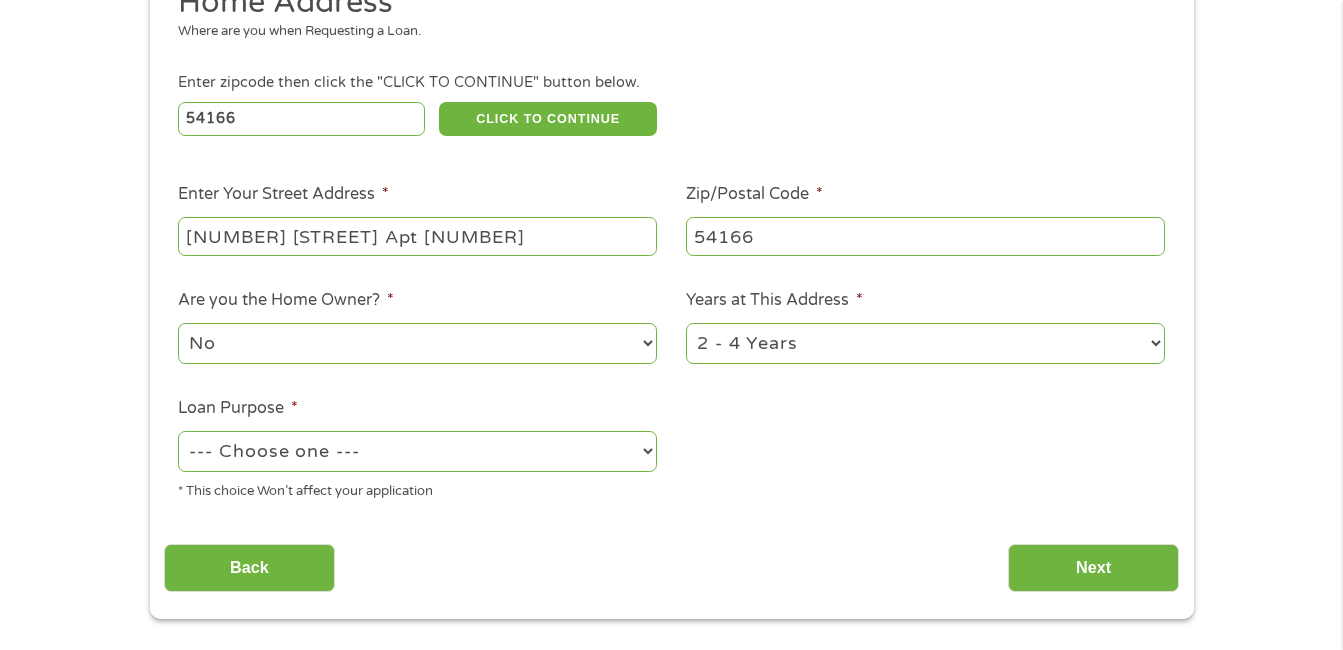 scroll, scrollTop: 286, scrollLeft: 0, axis: vertical 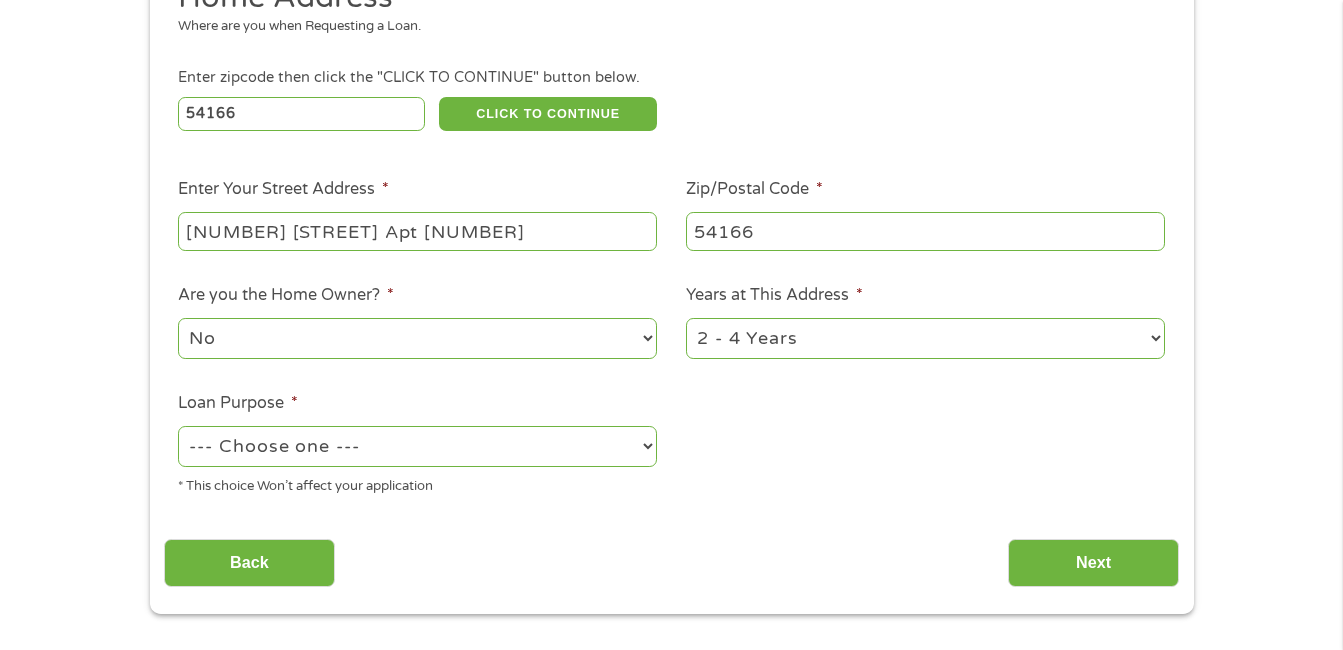 click on "1 Year or less 1 - 2 Years 2 - 4 Years Over 4 Years" at bounding box center (925, 338) 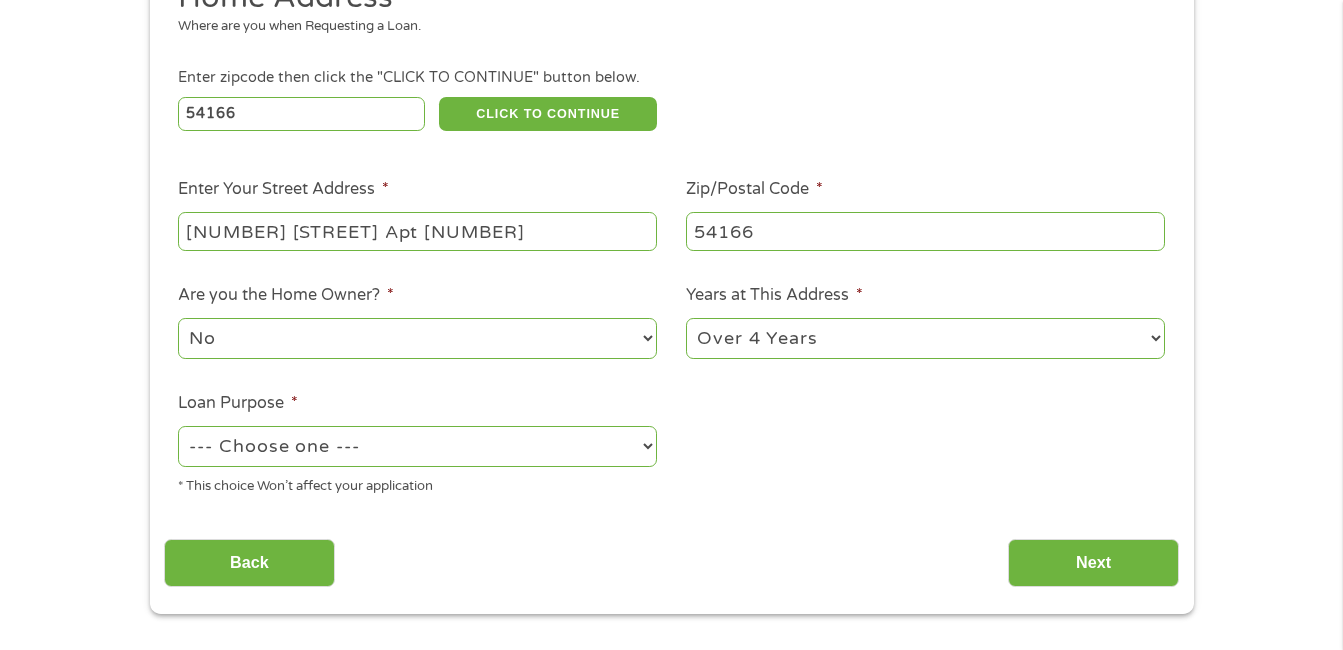 click on "1 Year or less 1 - 2 Years 2 - 4 Years Over 4 Years" at bounding box center [925, 338] 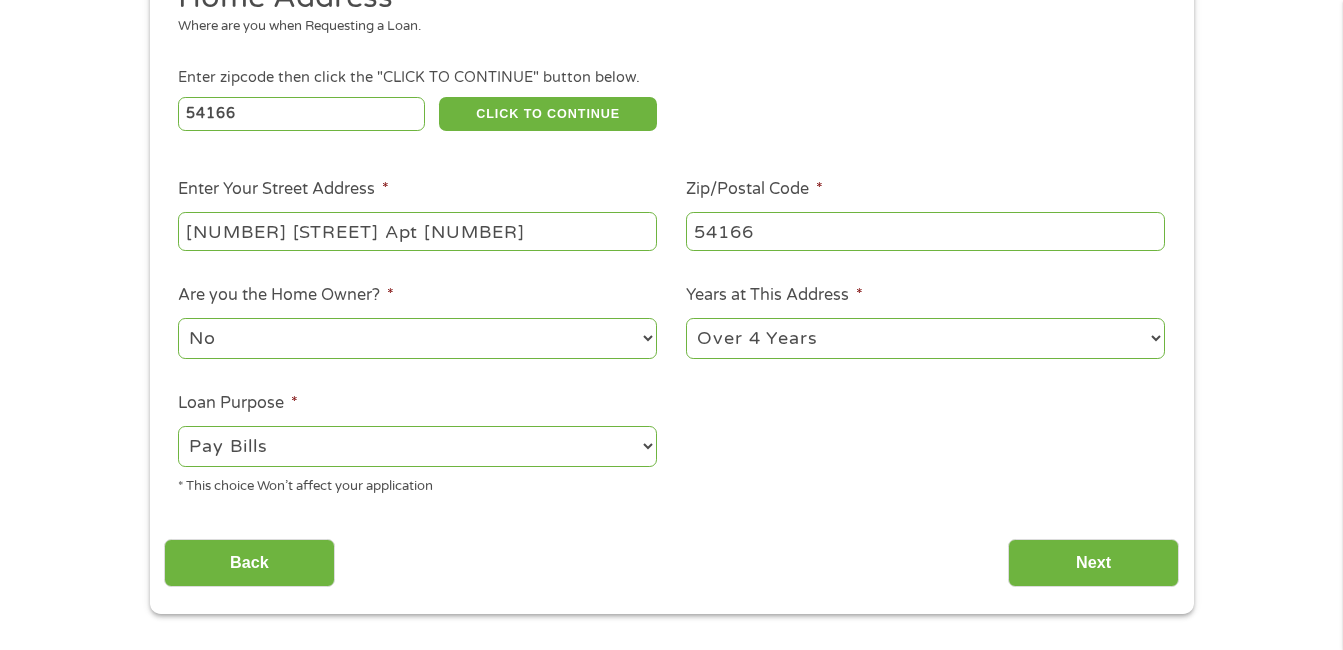 click on "--- Choose one --- Pay Bills Debt Consolidation Home Improvement Major Purchase Car Loan Short Term Cash Medical Expenses Other" at bounding box center [417, 446] 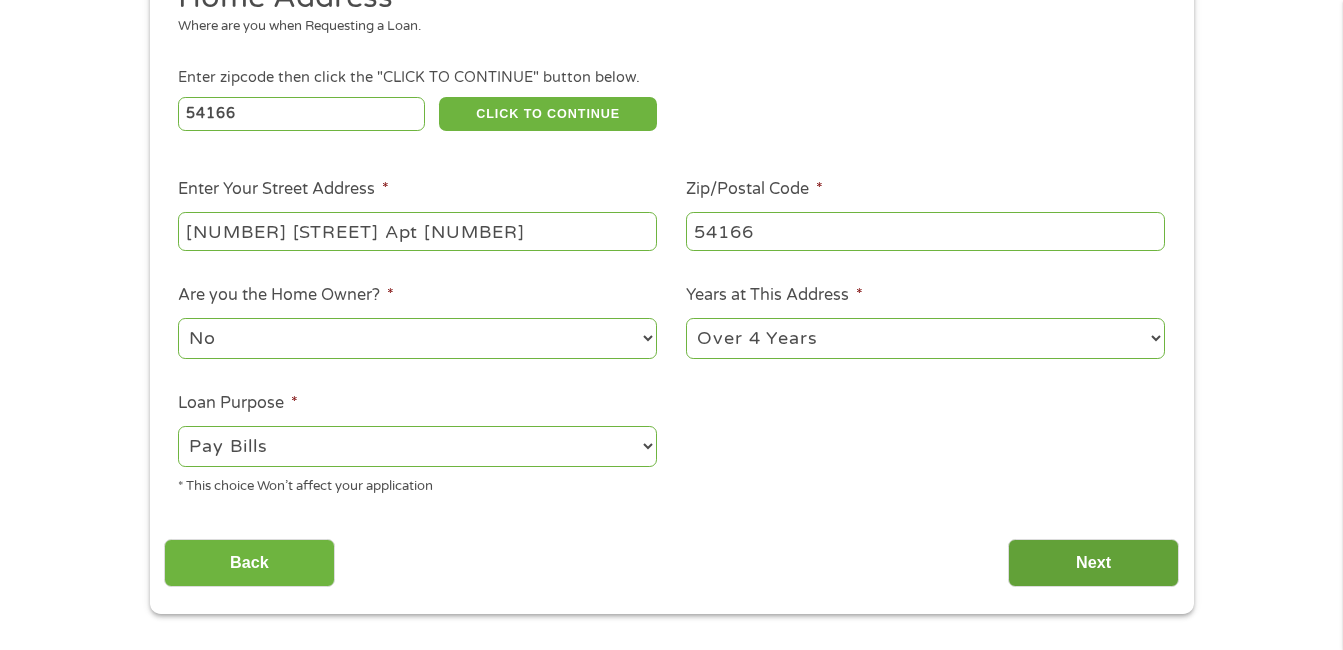 click on "Next" at bounding box center (1093, 563) 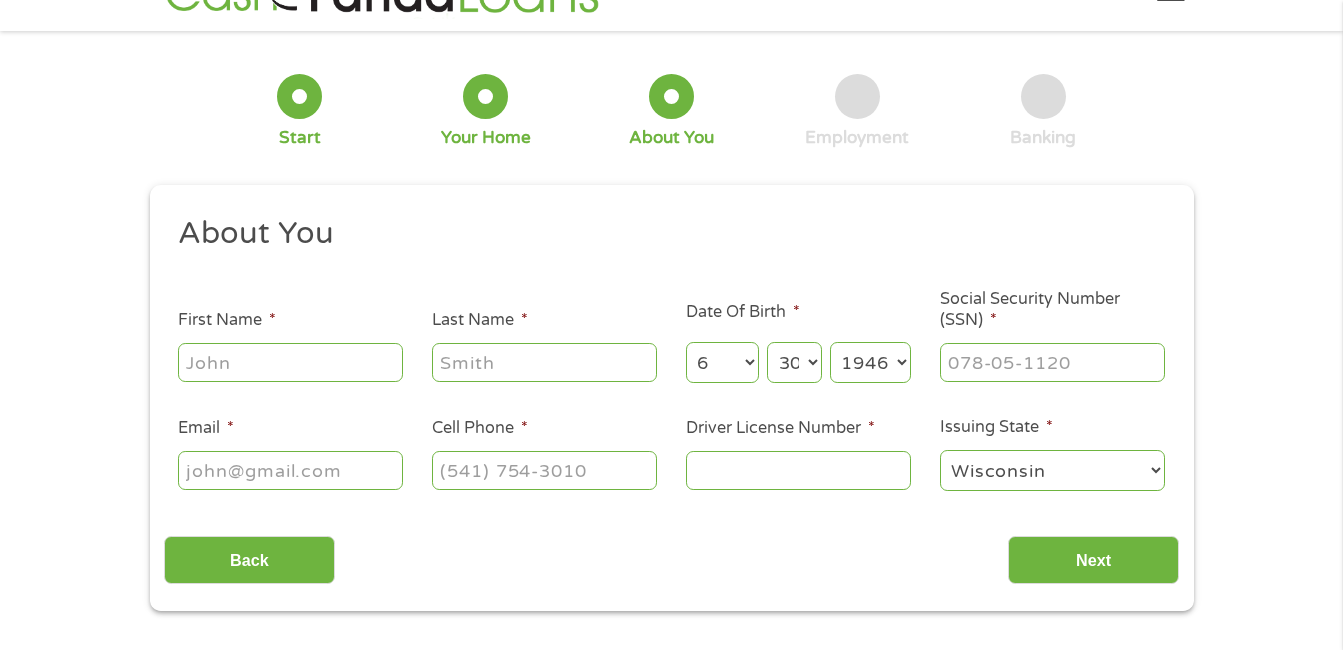 scroll, scrollTop: 0, scrollLeft: 0, axis: both 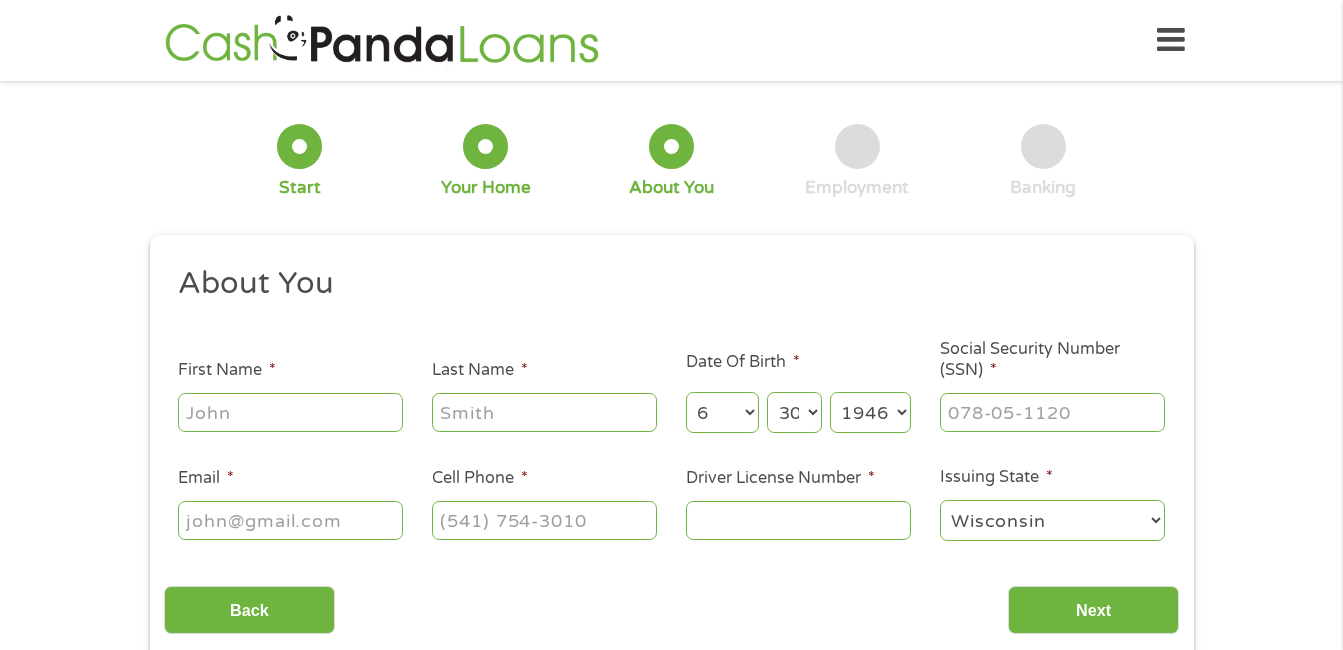 click on "About You This field is hidden when viewing the form Title * --- Choose one --- Mr Ms Mrs Miss First Name * Last Name * Date Of Birth * Month Month 1 2 3 4 5 6 7 8 9 10 11 12 Day Day 1 2 3 4 5 6 7 8 9 10 11 12 13 14 15 16 17 18 19 20 21 22 23 24 25 26 27 28 29 30 31 Year Year 2007 2006 2005 2004 2003 2002 2001 2000 1999 1998 1997 1996 1995 1994 1993 1992 1991 1990 1989 1988 1987 1986 1985 1984 1983 1982 1981 1980 1979 1978 1977 1976 1975 1974 1973 1972 1971 1970 1969 1968 1967 1966 1965 1964 1963 1962 1961 1960 1959 1958 1957 1956 1955 1954 1953 1952 1951 1950 1949 1948 1947 1946 1945 1944 1943 1942 1941 1940 1939 1938 1937 1936 1935 1934 1933 1932 1931 1930 1929 1928 1927 1926 1925 1924 1923 1922 1921 1920 Social Security Number (SSN) * Email *
Cell Phone * Driver License Number * Issuing State * Alabama Alaska Arizona Arkansas California Colorado Connecticut Delaware District of Columbia Florida Georgia" at bounding box center [671, 449] 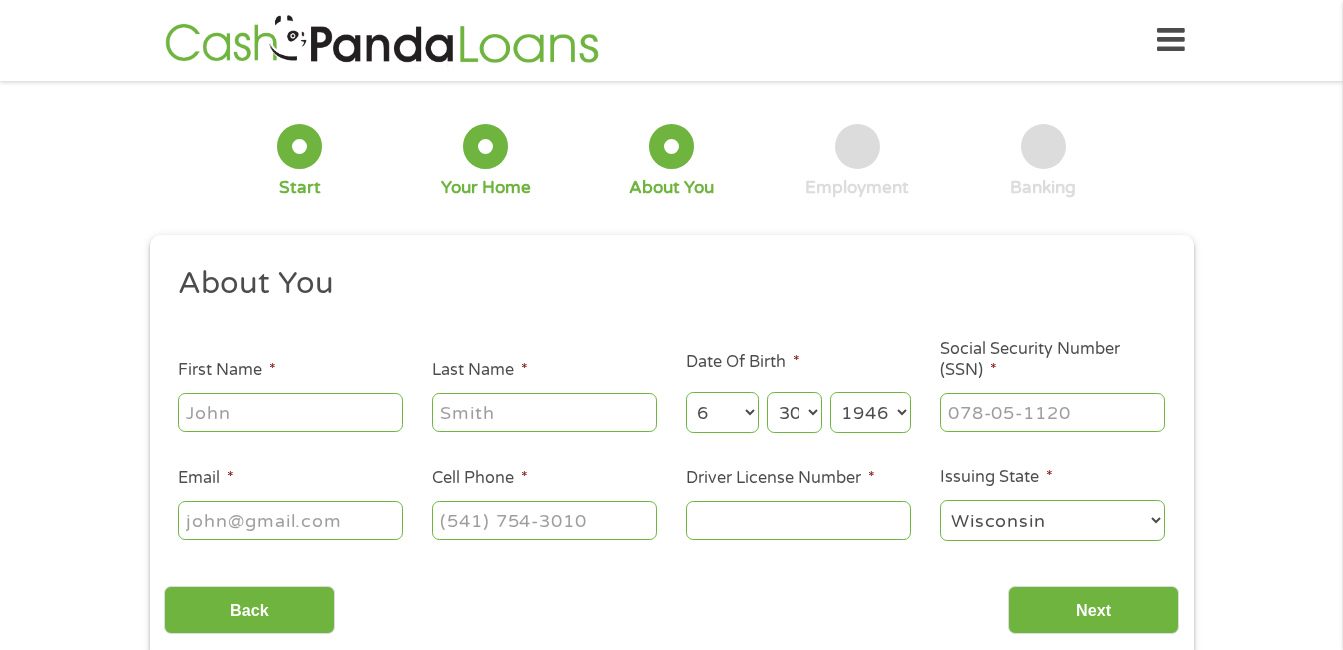click on "About You This field is hidden when viewing the form Title * --- Choose one --- Mr Ms Mrs Miss First Name * Last Name * Date Of Birth * Month Month 1 2 3 4 5 6 7 8 9 10 11 12 Day Day 1 2 3 4 5 6 7 8 9 10 11 12 13 14 15 16 17 18 19 20 21 22 23 24 25 26 27 28 29 30 31 Year Year 2007 2006 2005 2004 2003 2002 2001 2000 1999 1998 1997 1996 1995 1994 1993 1992 1991 1990 1989 1988 1987 1986 1985 1984 1983 1982 1981 1980 1979 1978 1977 1976 1975 1974 1973 1972 1971 1970 1969 1968 1967 1966 1965 1964 1963 1962 1961 1960 1959 1958 1957 1956 1955 1954 1953 1952 1951 1950 1949 1948 1947 1946 1945 1944 1943 1942 1941 1940 1939 1938 1937 1936 1935 1934 1933 1932 1931 1930 1929 1928 1927 1926 1925 1924 1923 1922 1921 1920 Social Security Number (SSN) * Email *
Cell Phone * Driver License Number * Issuing State * Alabama Alaska Arizona Arkansas California Colorado Connecticut Delaware District of Columbia Florida Georgia" at bounding box center (671, 449) 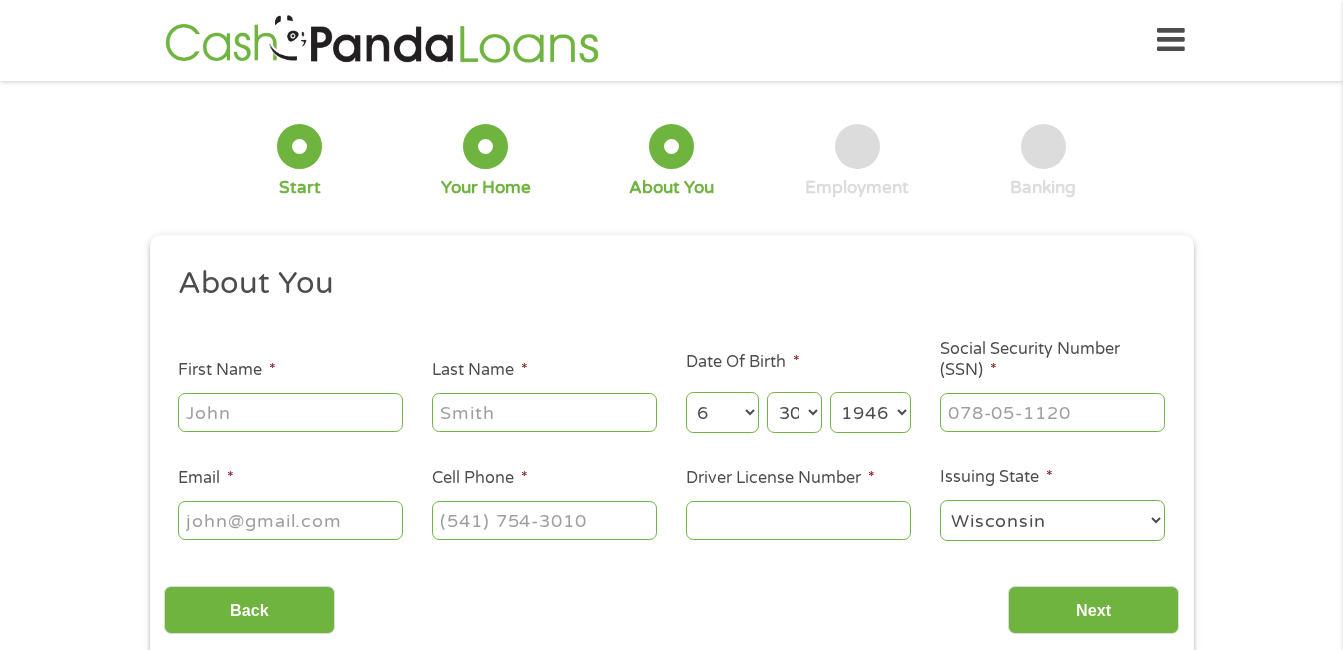click on "About You This field is hidden when viewing the form Title * --- Choose one --- Mr Ms Mrs Miss First Name * Last Name * Date Of Birth * Month Month 1 2 3 4 5 6 7 8 9 10 11 12 Day Day 1 2 3 4 5 6 7 8 9 10 11 12 13 14 15 16 17 18 19 20 21 22 23 24 25 26 27 28 29 30 31 Year Year 2007 2006 2005 2004 2003 2002 2001 2000 1999 1998 1997 1996 1995 1994 1993 1992 1991 1990 1989 1988 1987 1986 1985 1984 1983 1982 1981 1980 1979 1978 1977 1976 1975 1974 1973 1972 1971 1970 1969 1968 1967 1966 1965 1964 1963 1962 1961 1960 1959 1958 1957 1956 1955 1954 1953 1952 1951 1950 1949 1948 1947 1946 1945 1944 1943 1942 1941 1940 1939 1938 1937 1936 1935 1934 1933 1932 1931 1930 1929 1928 1927 1926 1925 1924 1923 1922 1921 1920 Social Security Number (SSN) * Email *
Cell Phone * Driver License Number * Issuing State * Alabama Alaska Arizona Arkansas California Colorado Connecticut Delaware District of Columbia Florida Georgia" at bounding box center [671, 449] 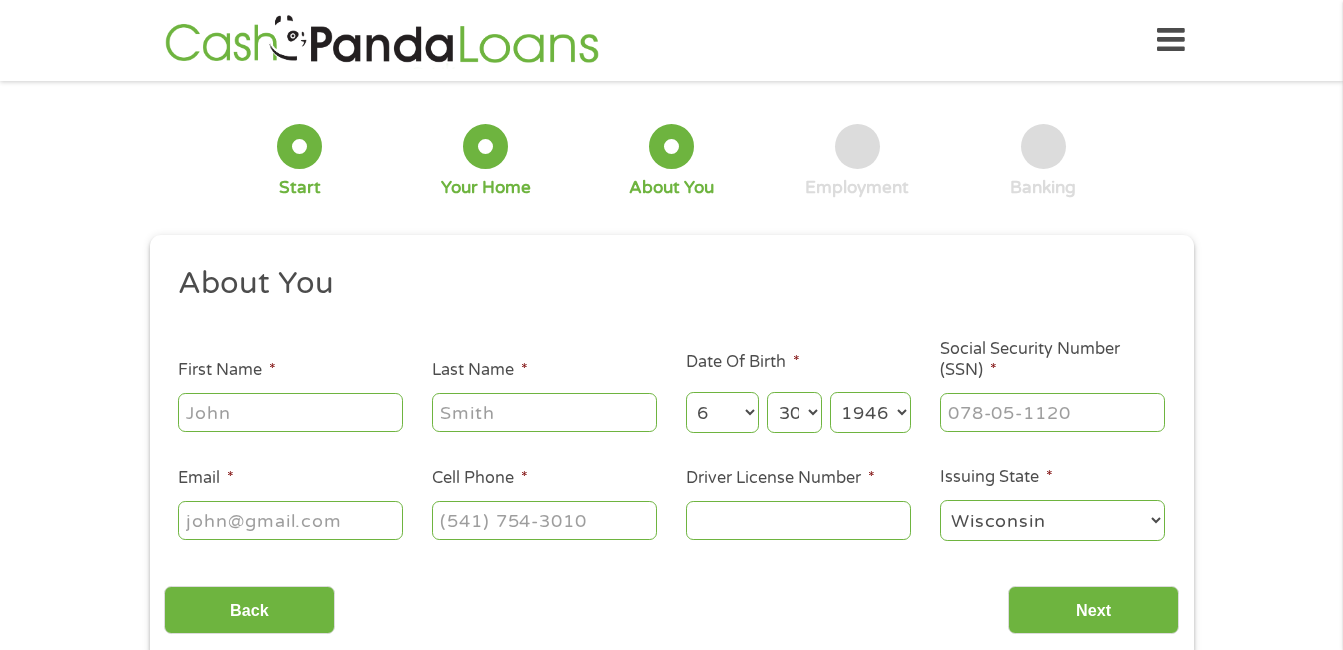 type on "[FIRST]" 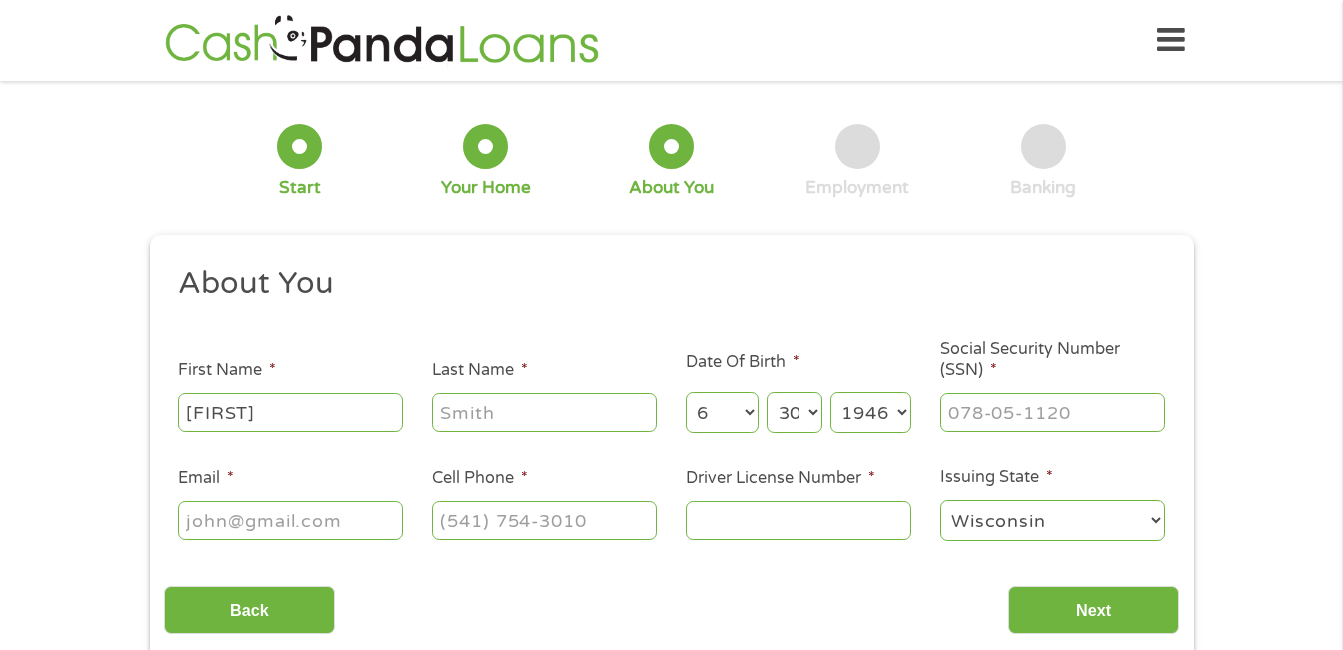 type on "[LAST]" 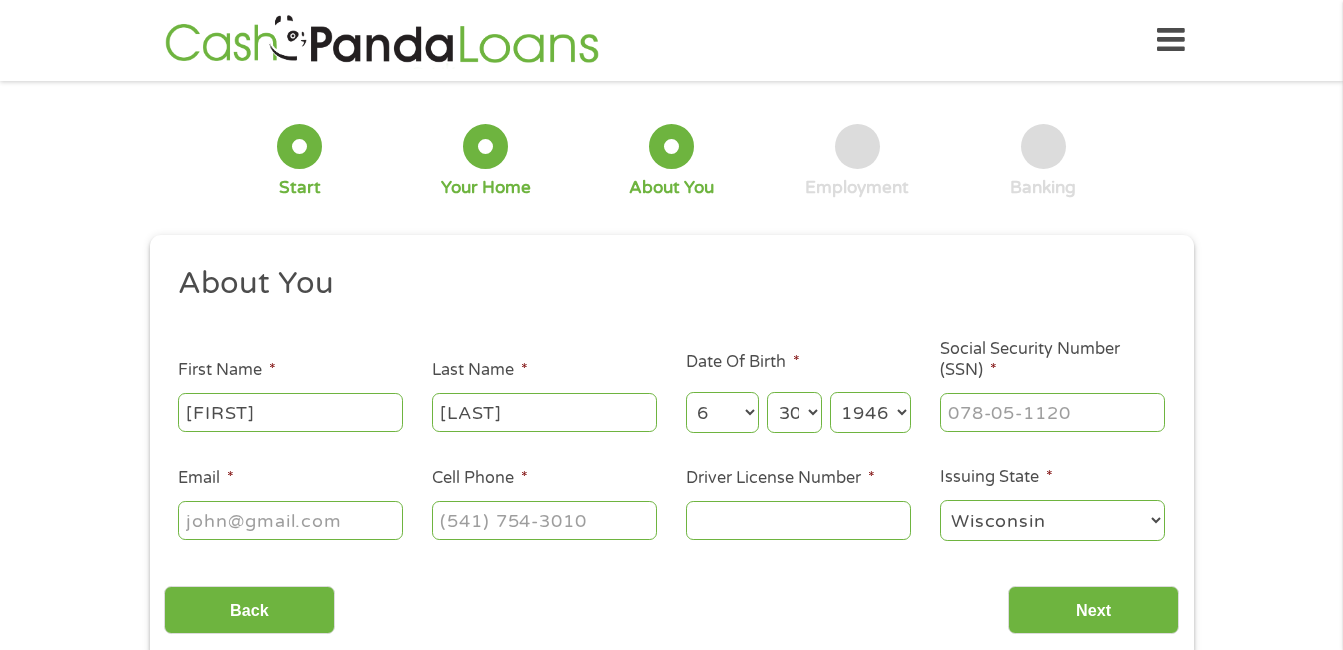 type on "[EMAIL]" 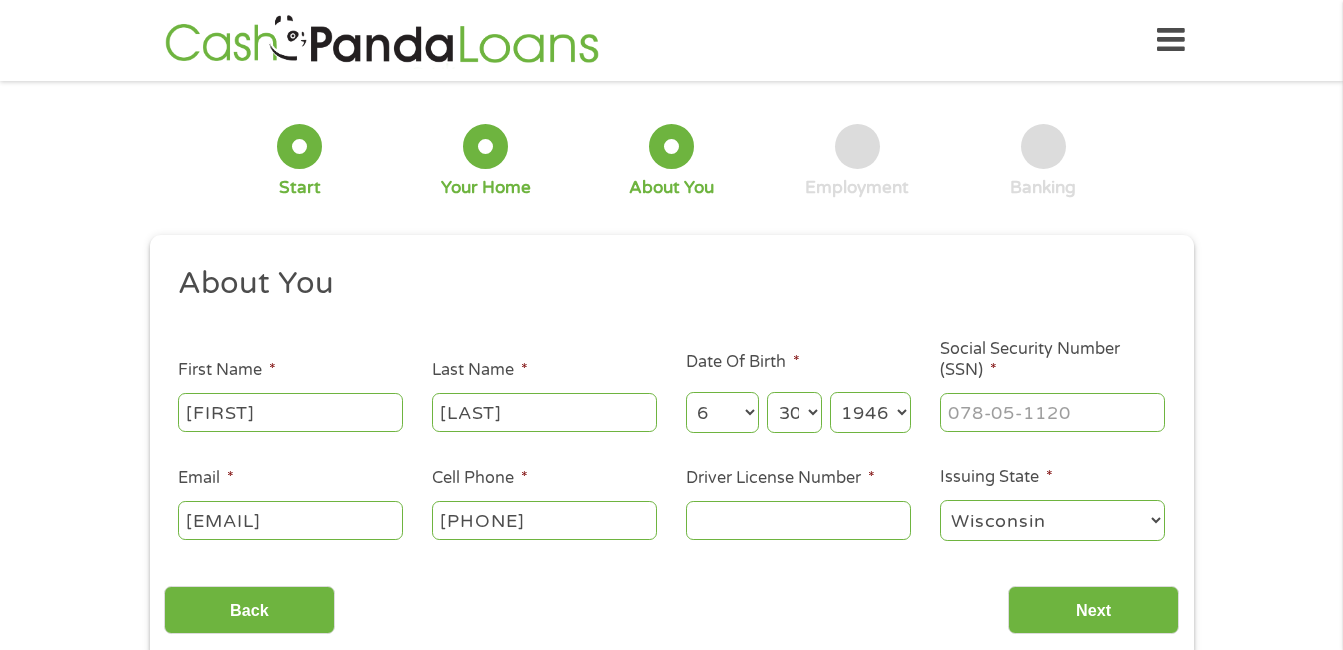 type on "([PHONE]) [PHONE]" 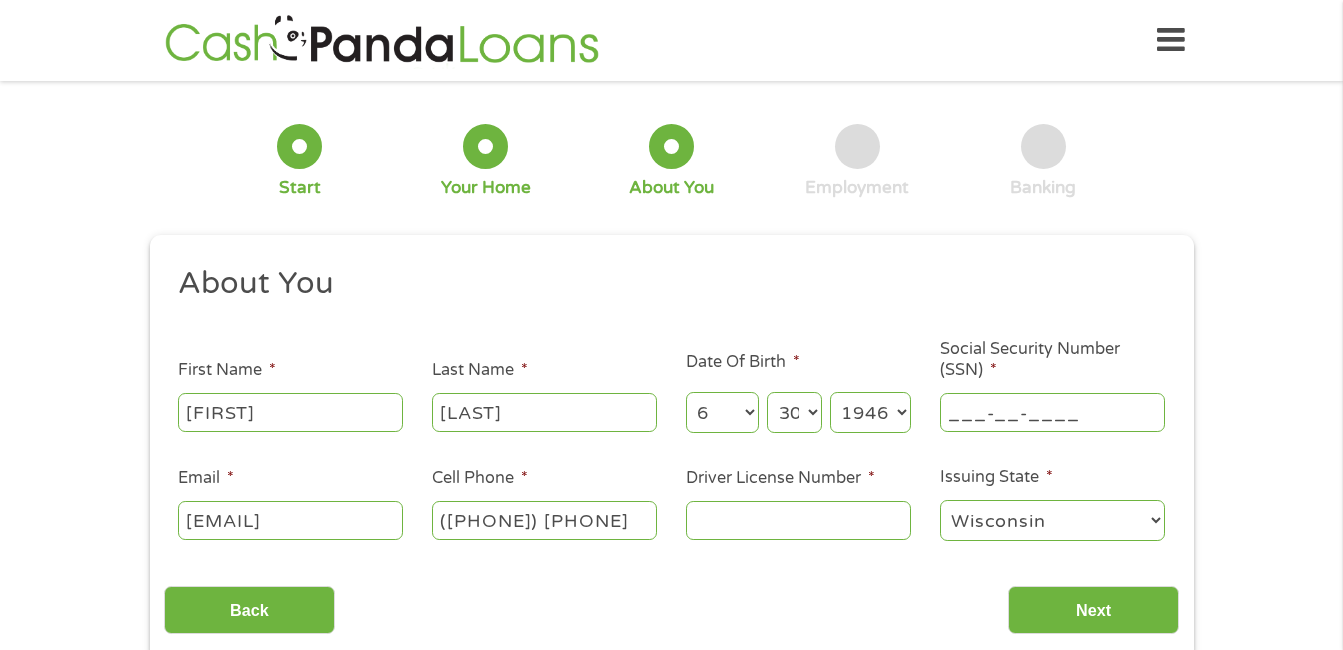 click on "___-__-____" at bounding box center (1052, 412) 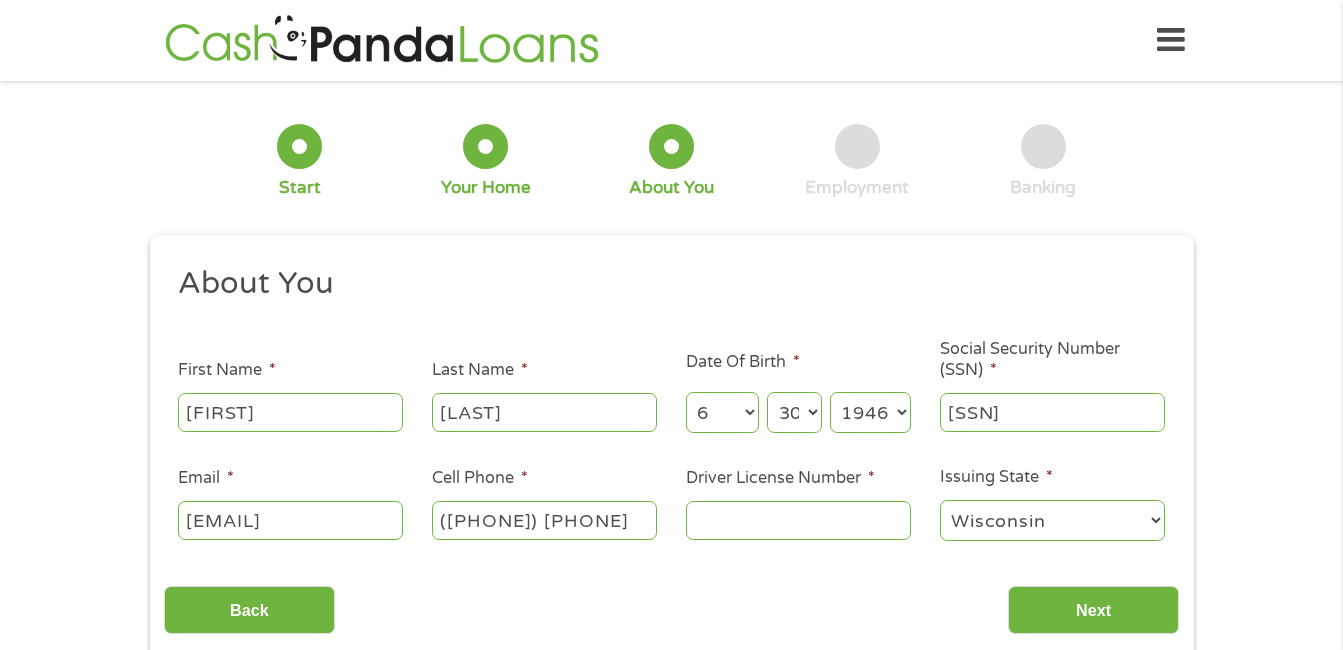 type on "[SSN]" 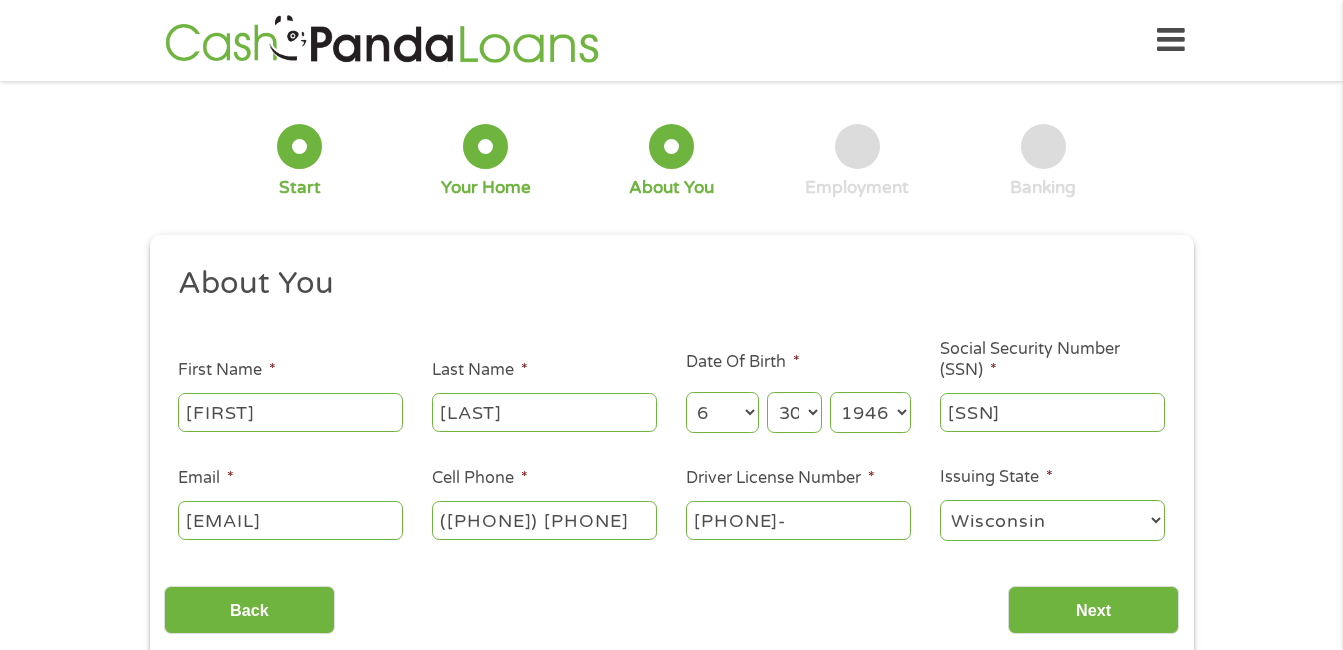type on "[PHONE]-" 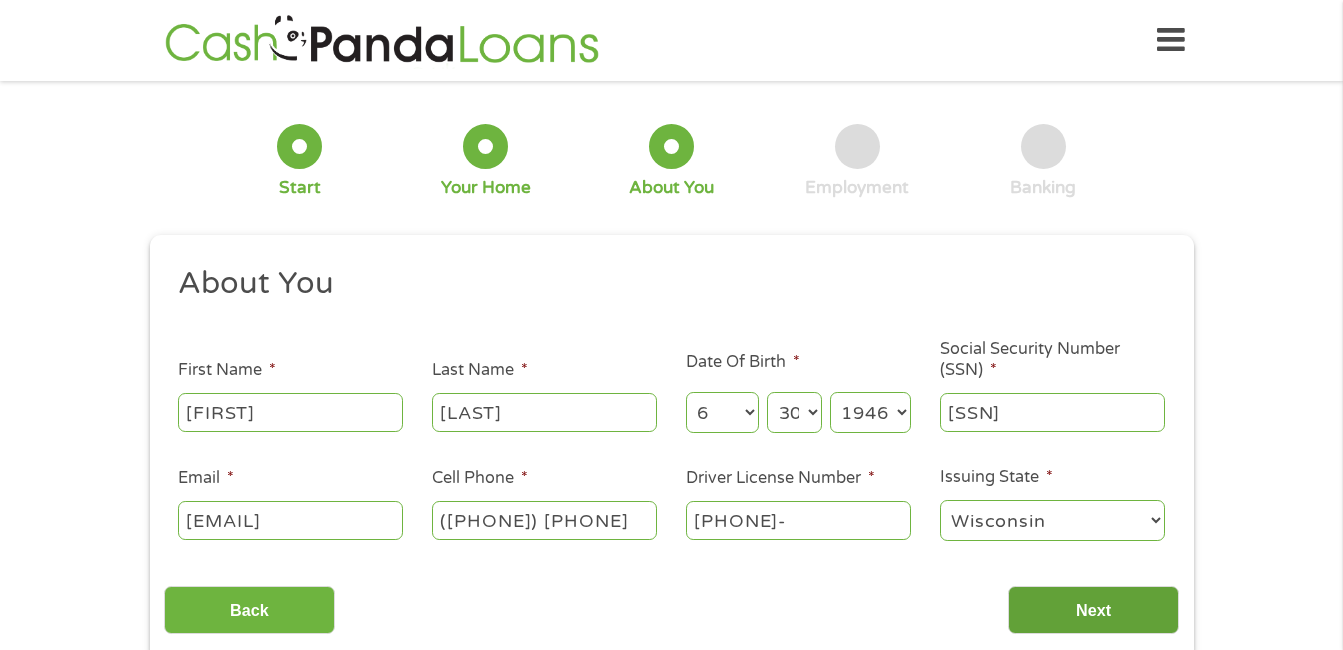 click on "Next" at bounding box center [1093, 610] 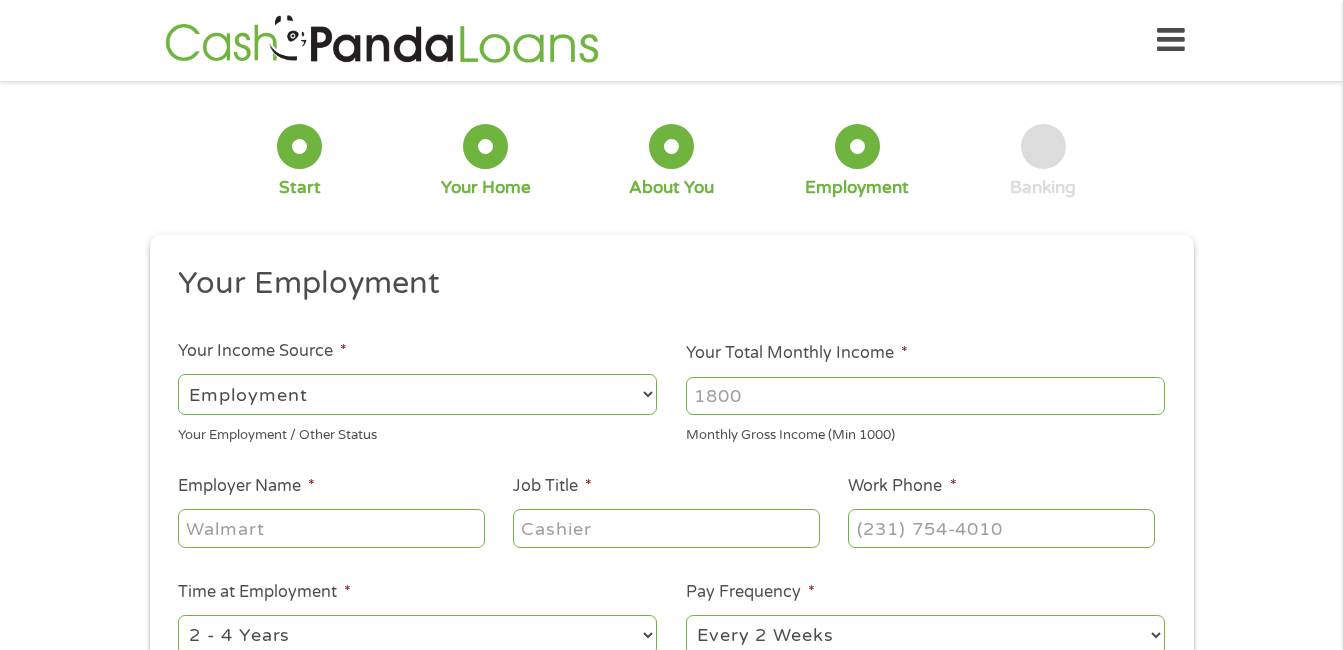scroll, scrollTop: 8, scrollLeft: 8, axis: both 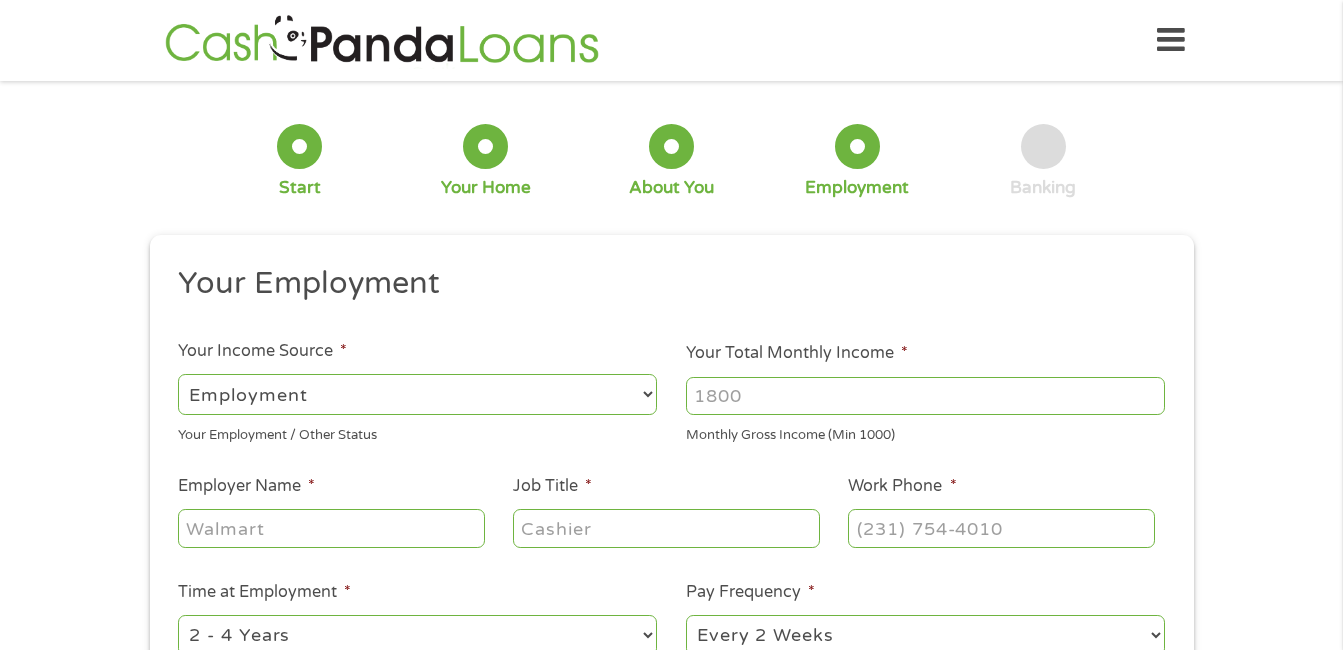 click on "--- Choose one --- Employment Self Employed Benefits" at bounding box center (417, 394) 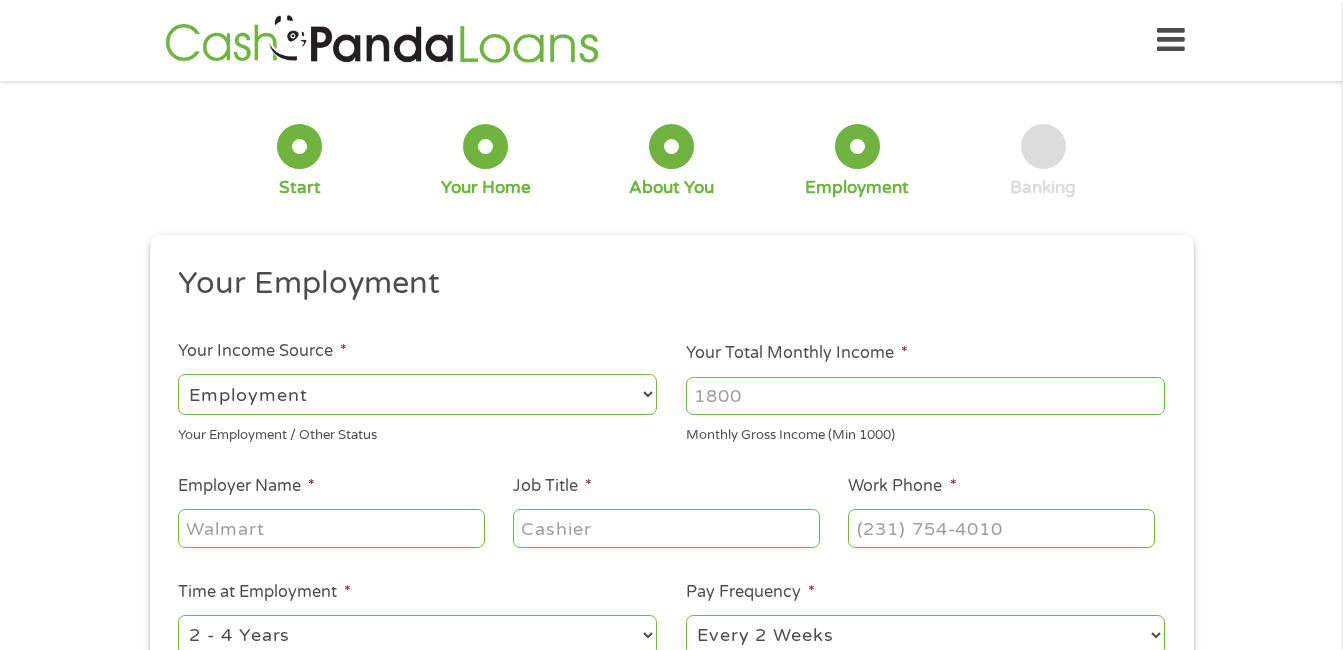 select on "benefits" 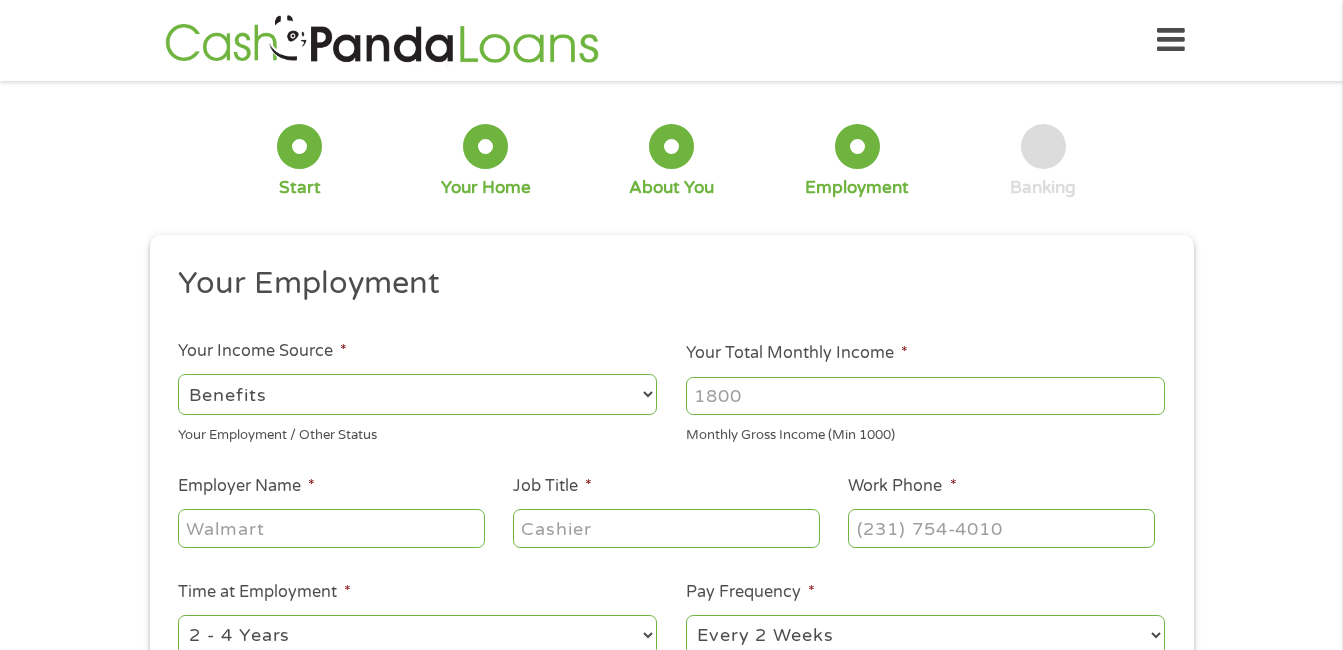 click on "--- Choose one --- Employment Self Employed Benefits" at bounding box center (417, 394) 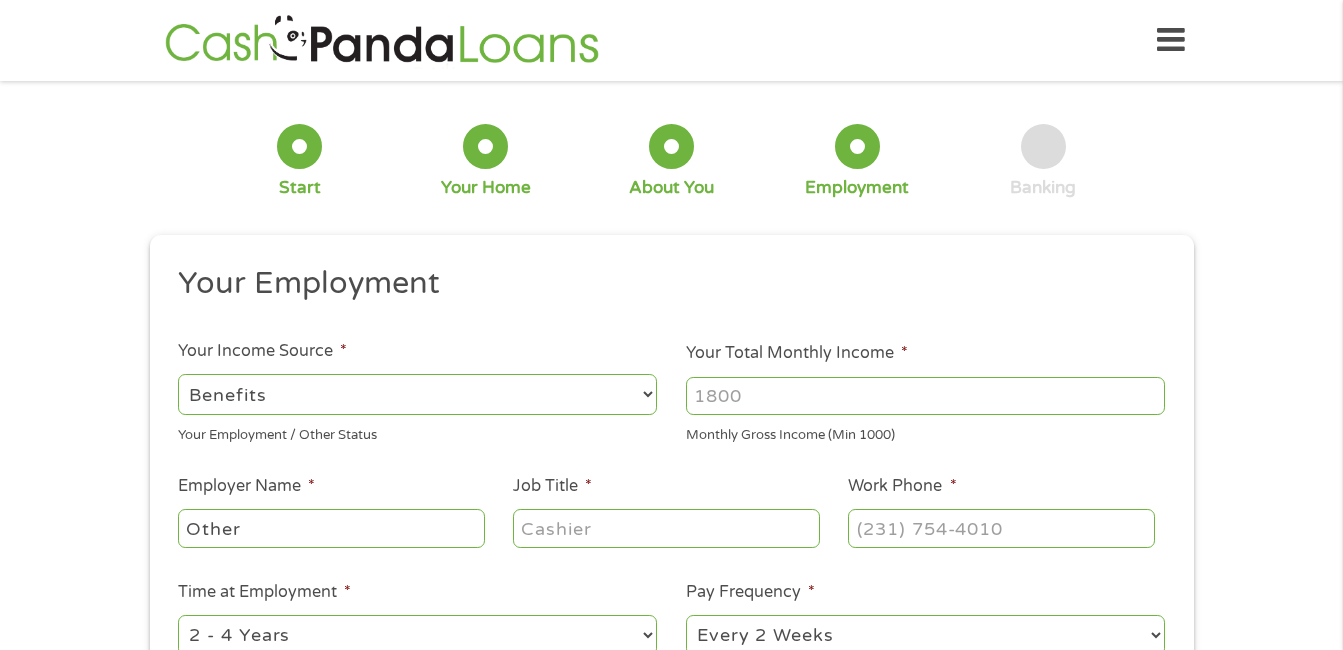type on "([PHONE]) [PHONE]" 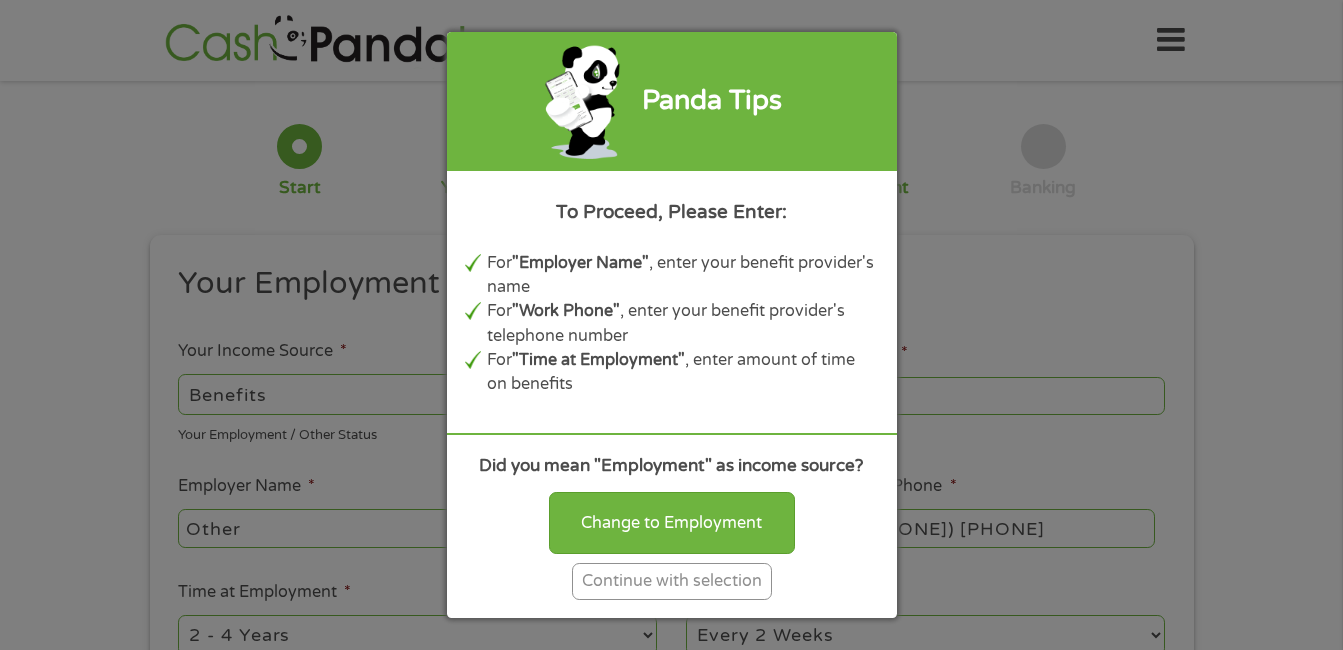click on "Panda Tips To Proceed, Please Enter: For  "Employer Name" , enter your benefit provider's name For  "Work Phone" , enter your benefit provider's telephone number For  "Time at Employment" , enter amount of time on benefits Did you mean "Employment" as income source? Change to Employment Continue with selection" at bounding box center (671, 325) 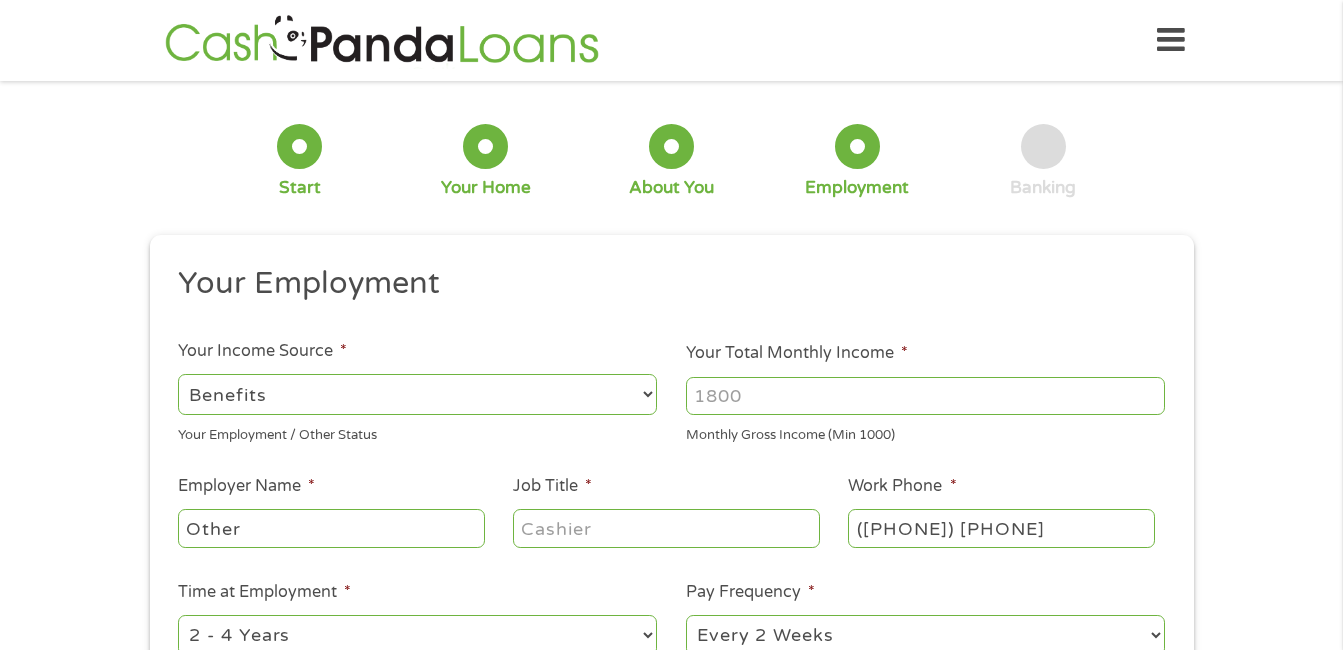 click on "Your Total Monthly Income *" at bounding box center [925, 396] 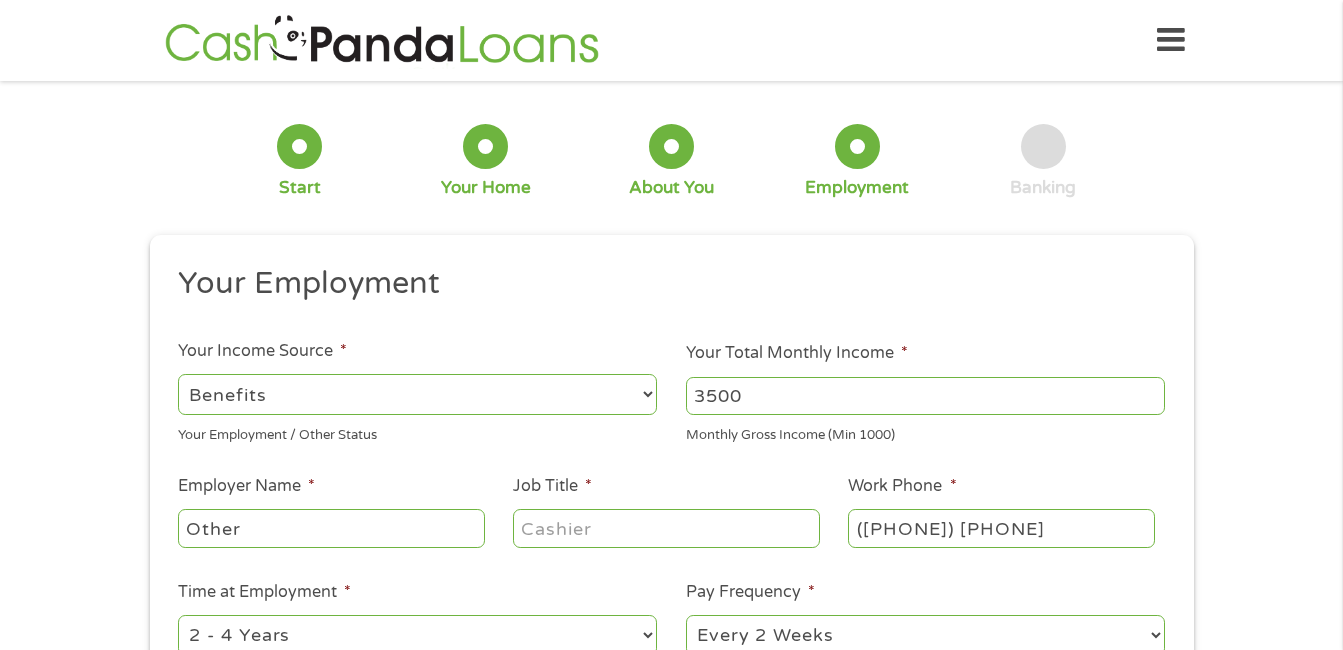 type on "3500" 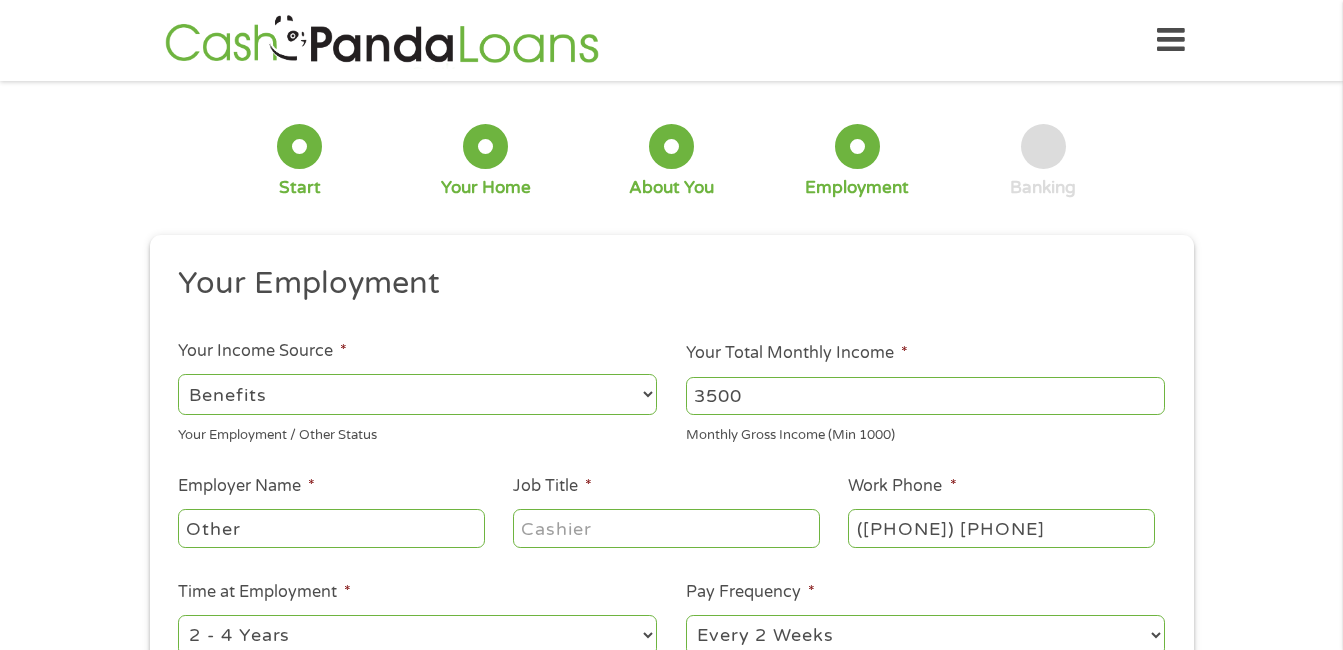 click on "Other" at bounding box center (331, 528) 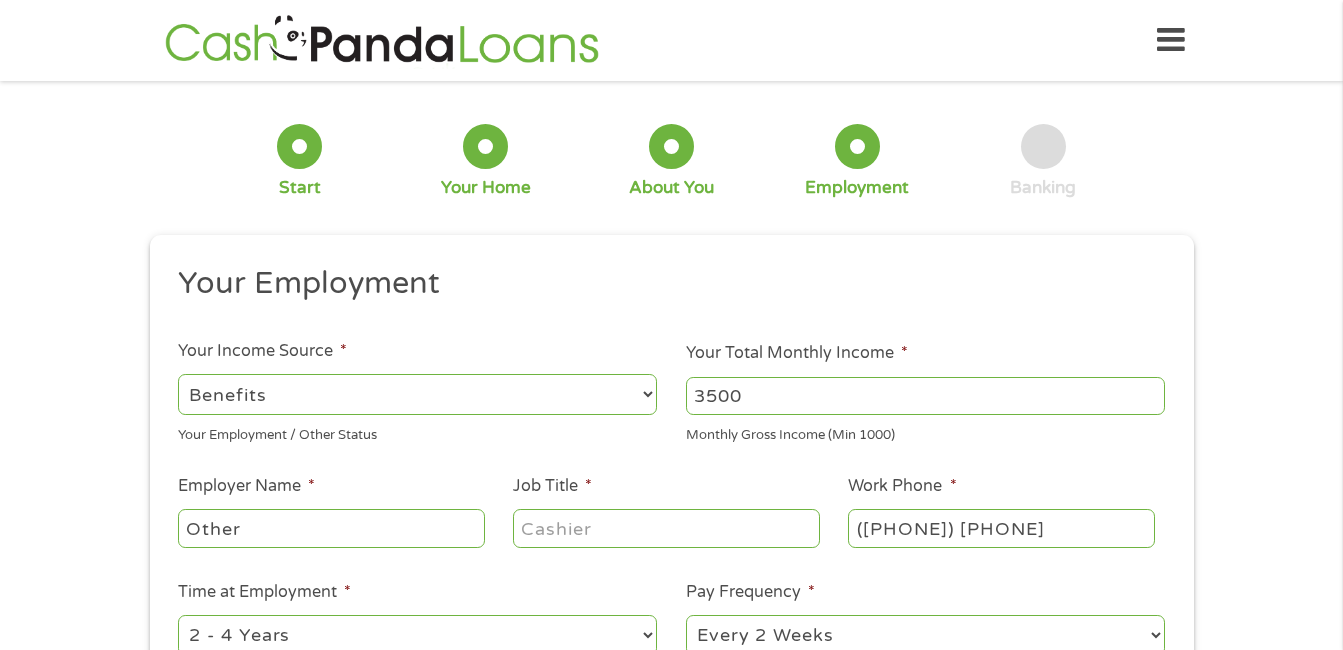click on "Other" at bounding box center (331, 528) 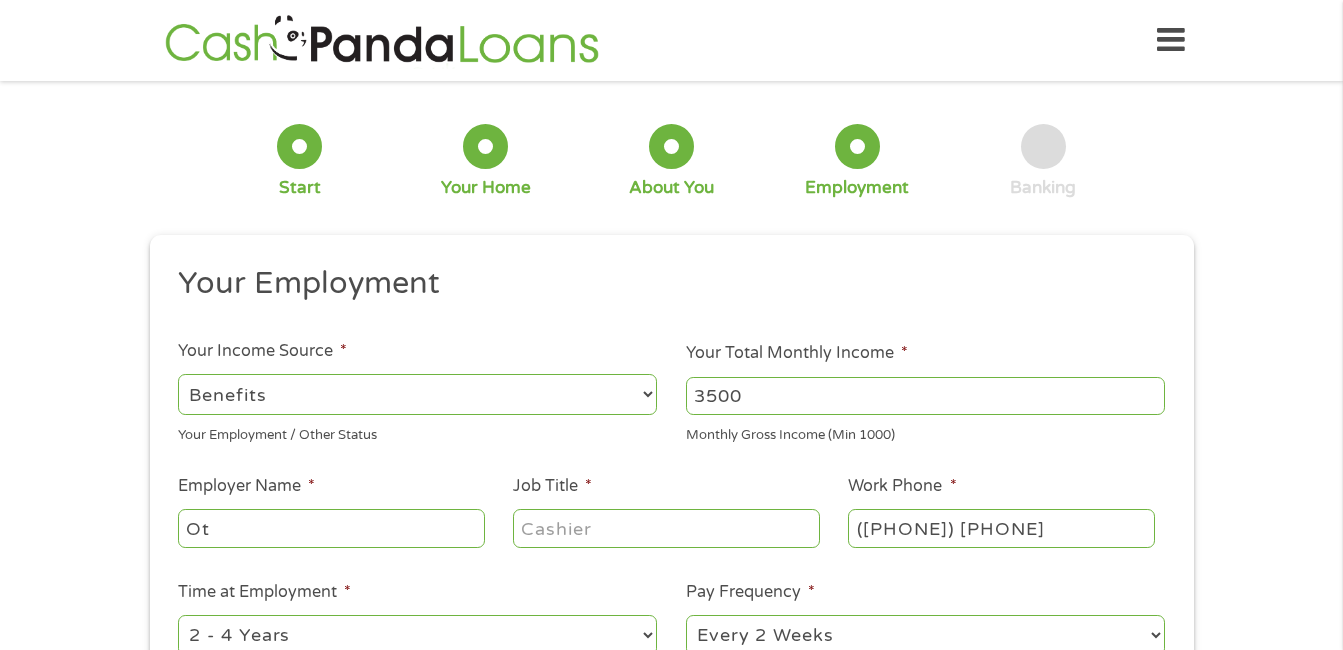 type on "O" 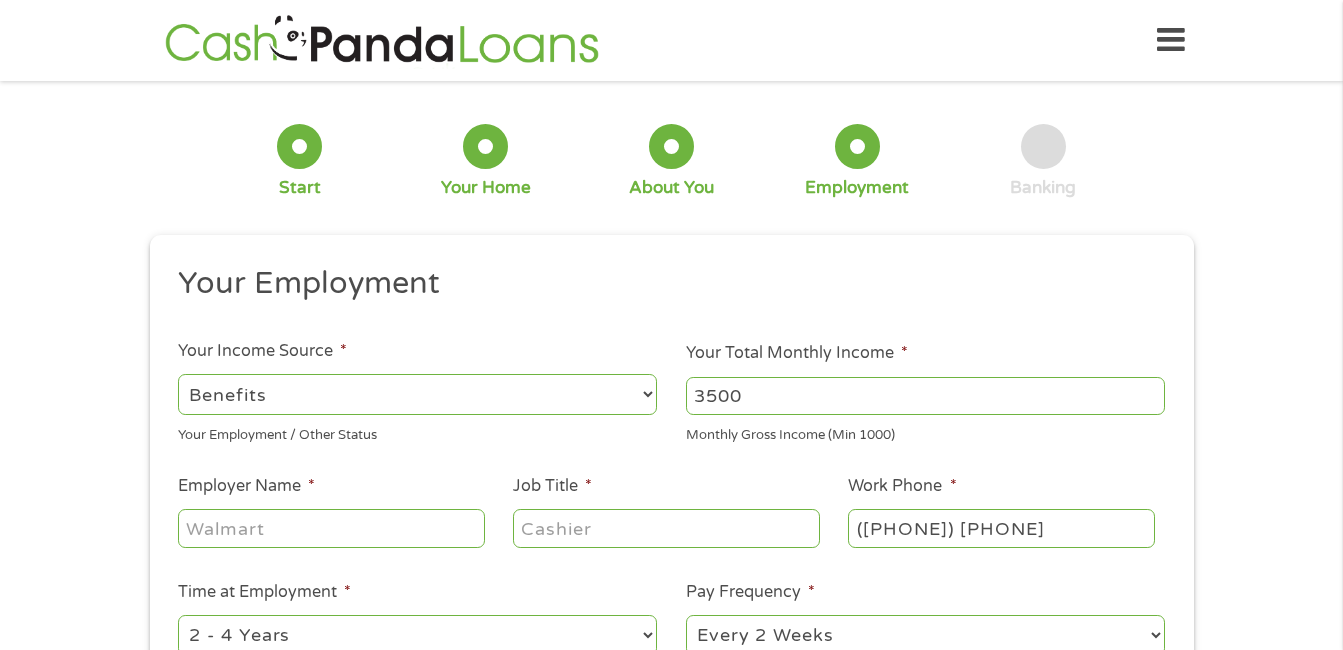 click on "Employer Name *" at bounding box center (331, 528) 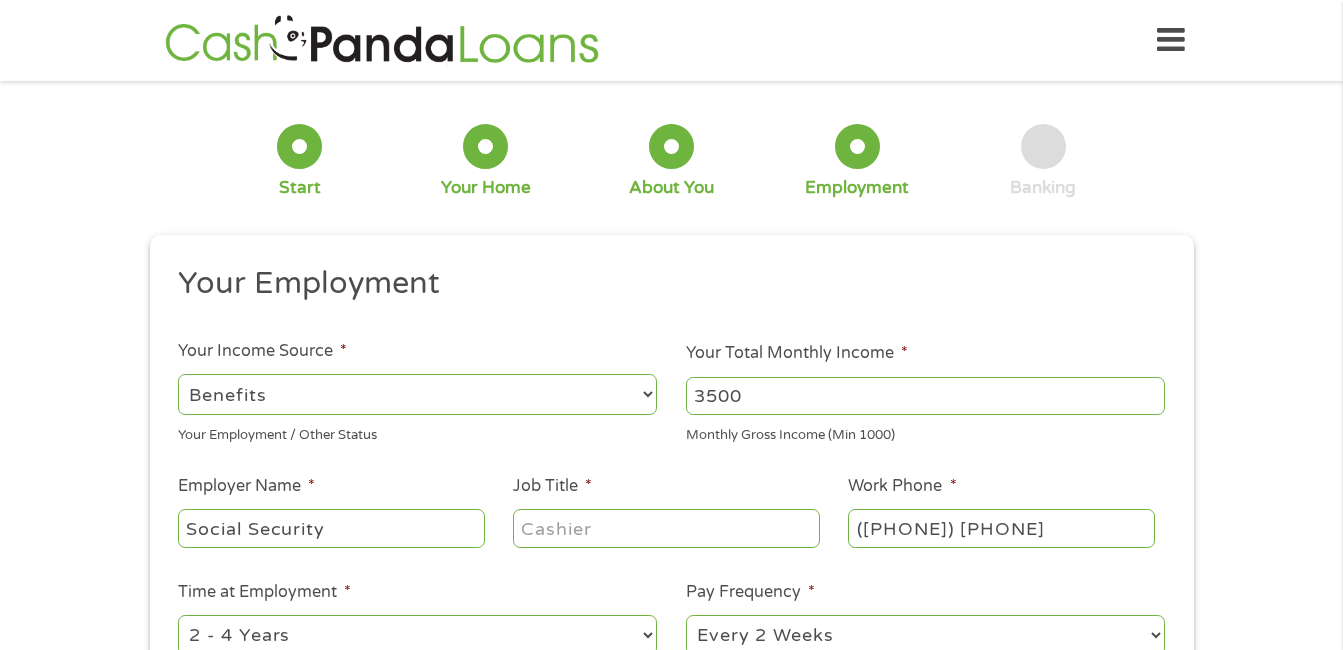 type on "Social Security" 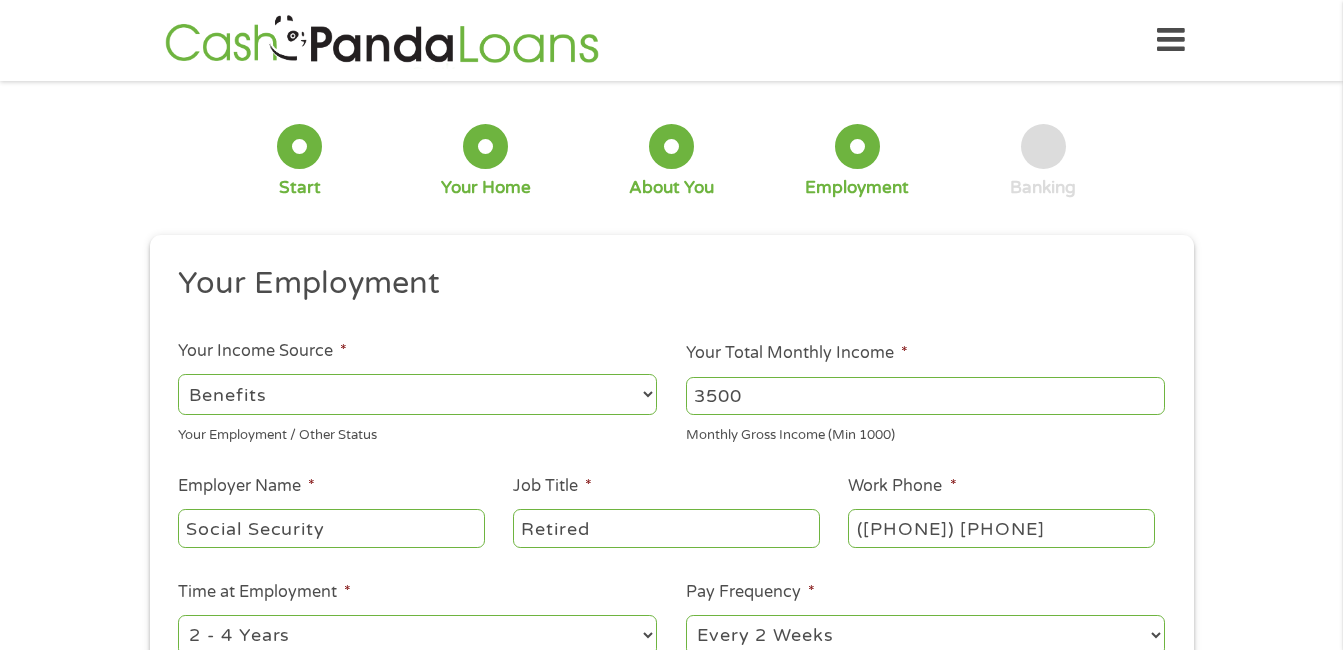type on "Retired" 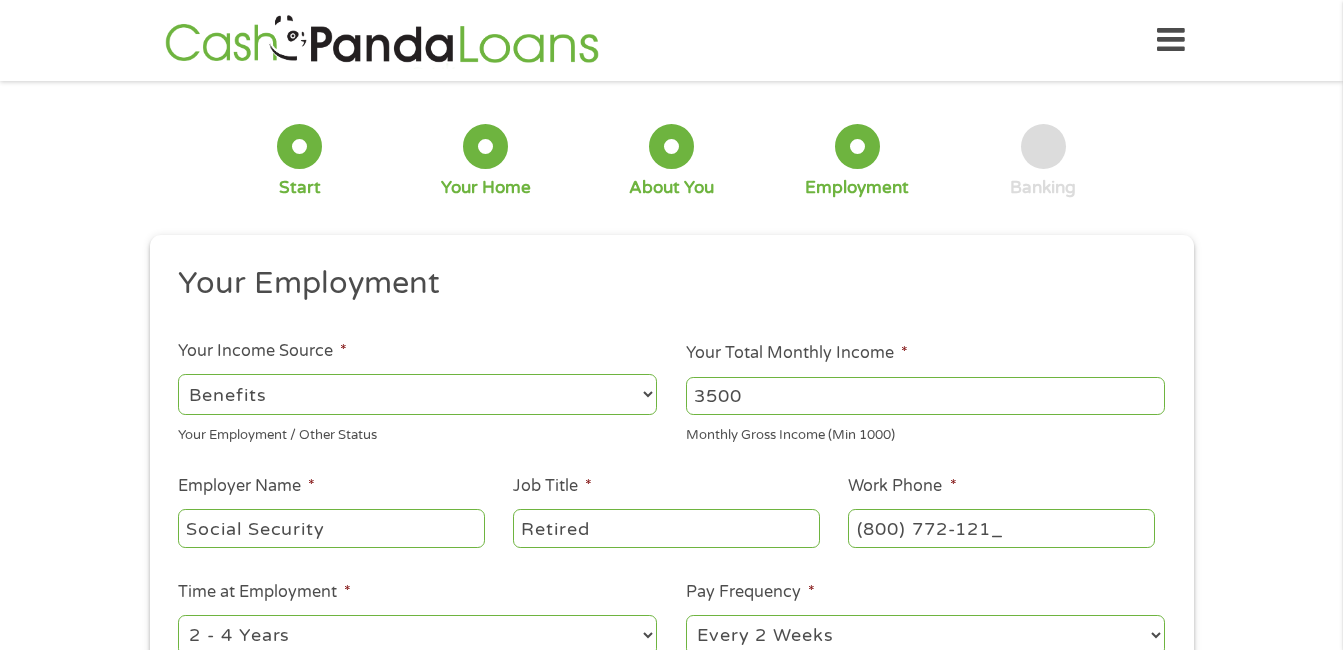 type on "(800) 772-1213" 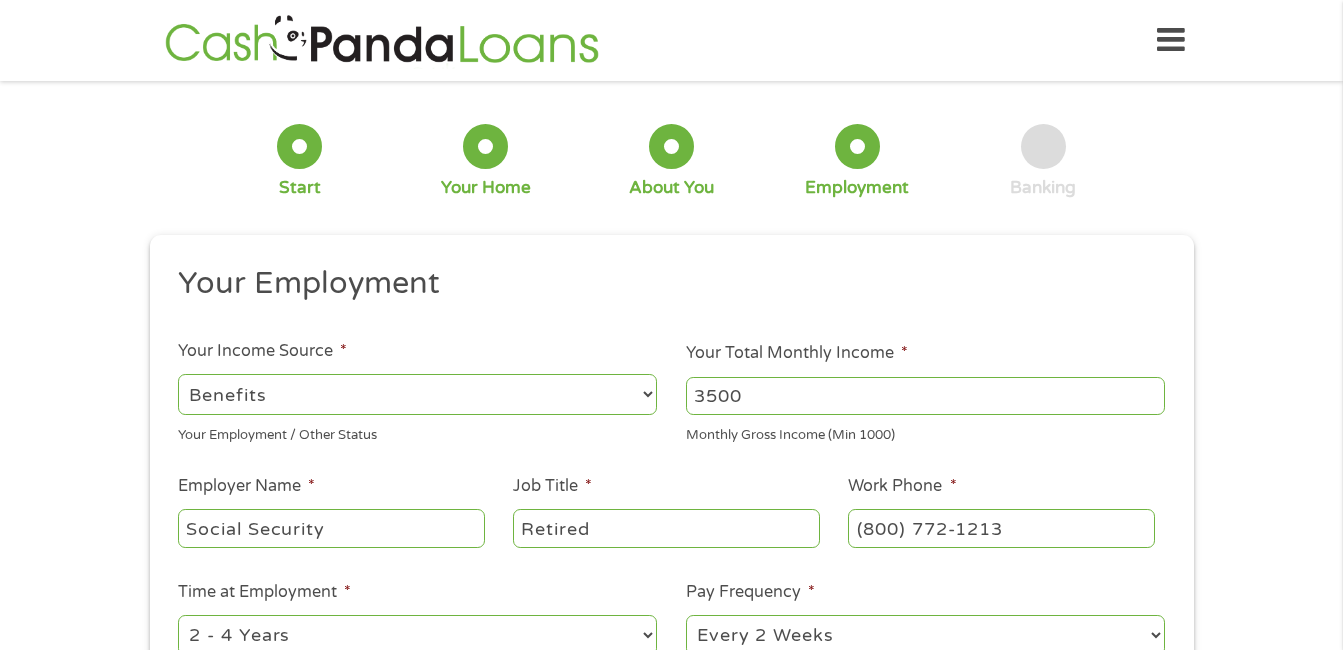 scroll, scrollTop: 6, scrollLeft: 0, axis: vertical 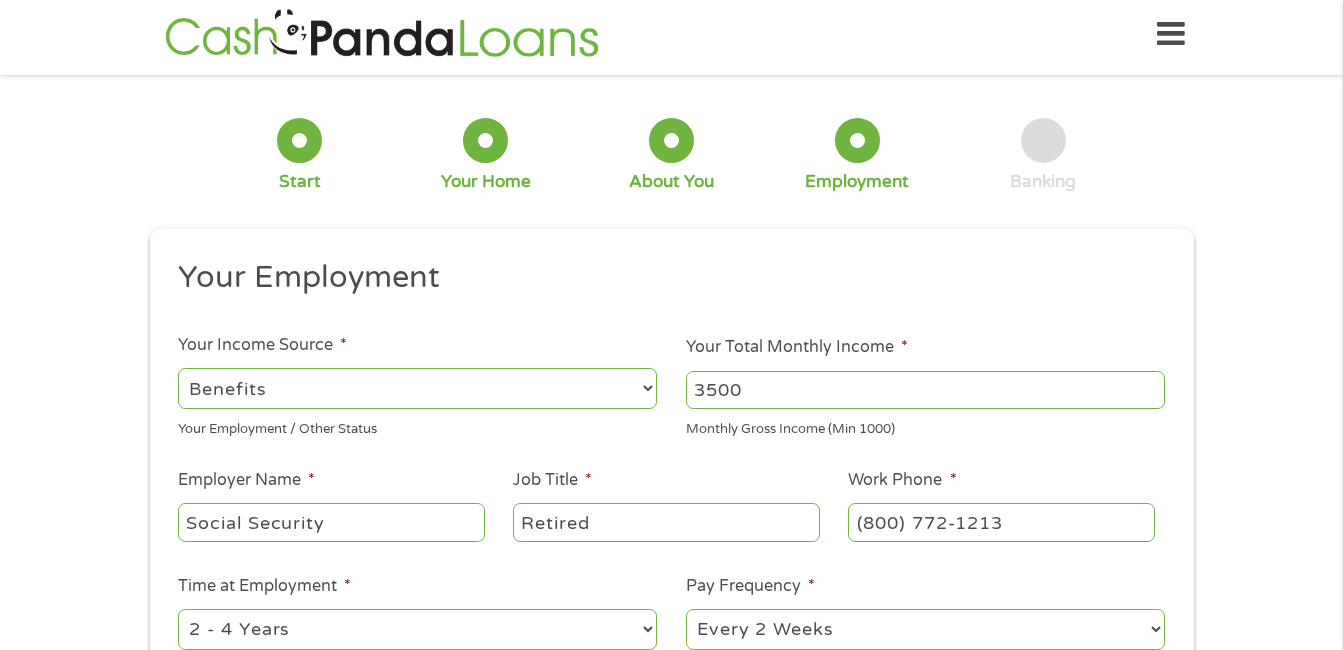 click on "--- Choose one --- 1 Year or less 1 - 2 Years 2 - 4 Years Over 4 Years" at bounding box center [417, 629] 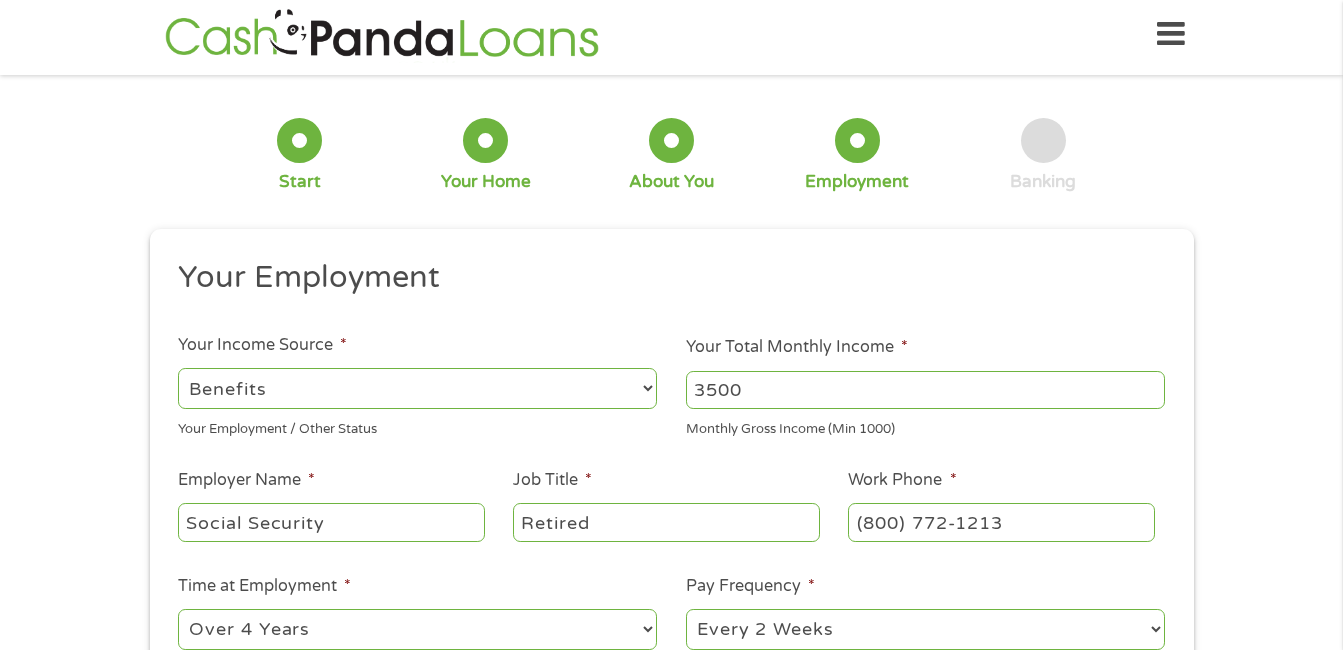 click on "--- Choose one --- 1 Year or less 1 - 2 Years 2 - 4 Years Over 4 Years" at bounding box center (417, 629) 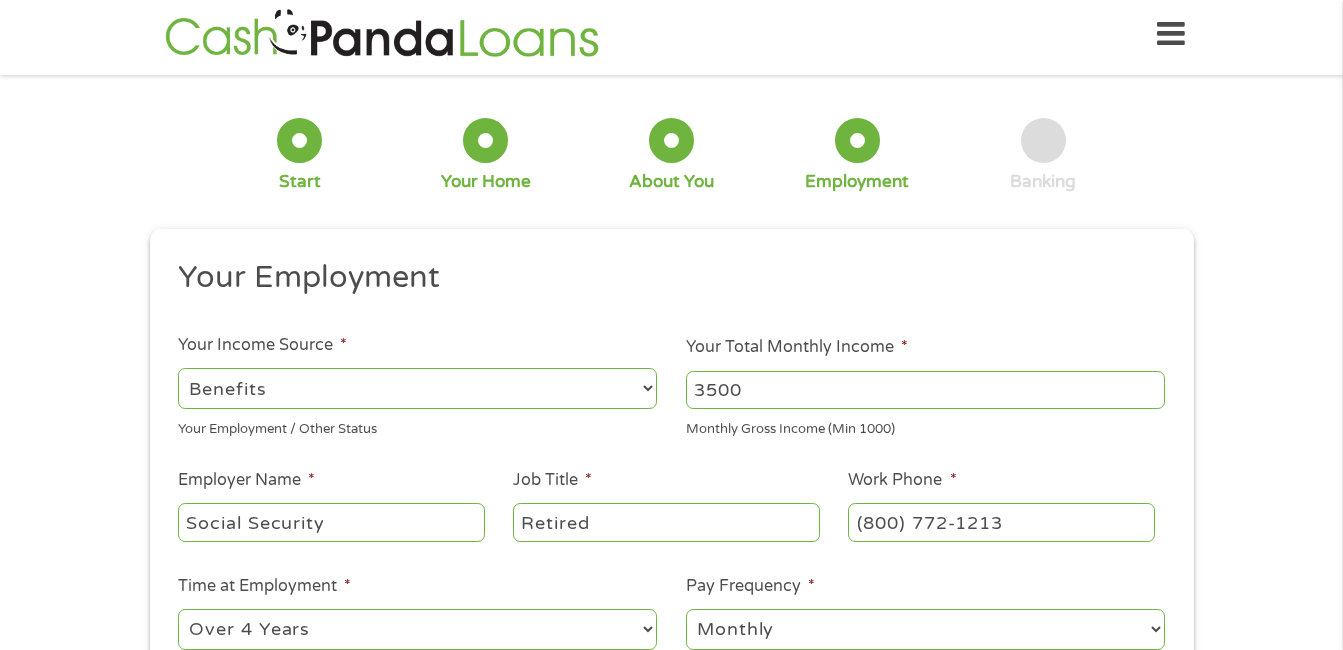 click on "--- Choose one --- Every 2 Weeks Every Week Monthly Semi-Monthly" at bounding box center [925, 629] 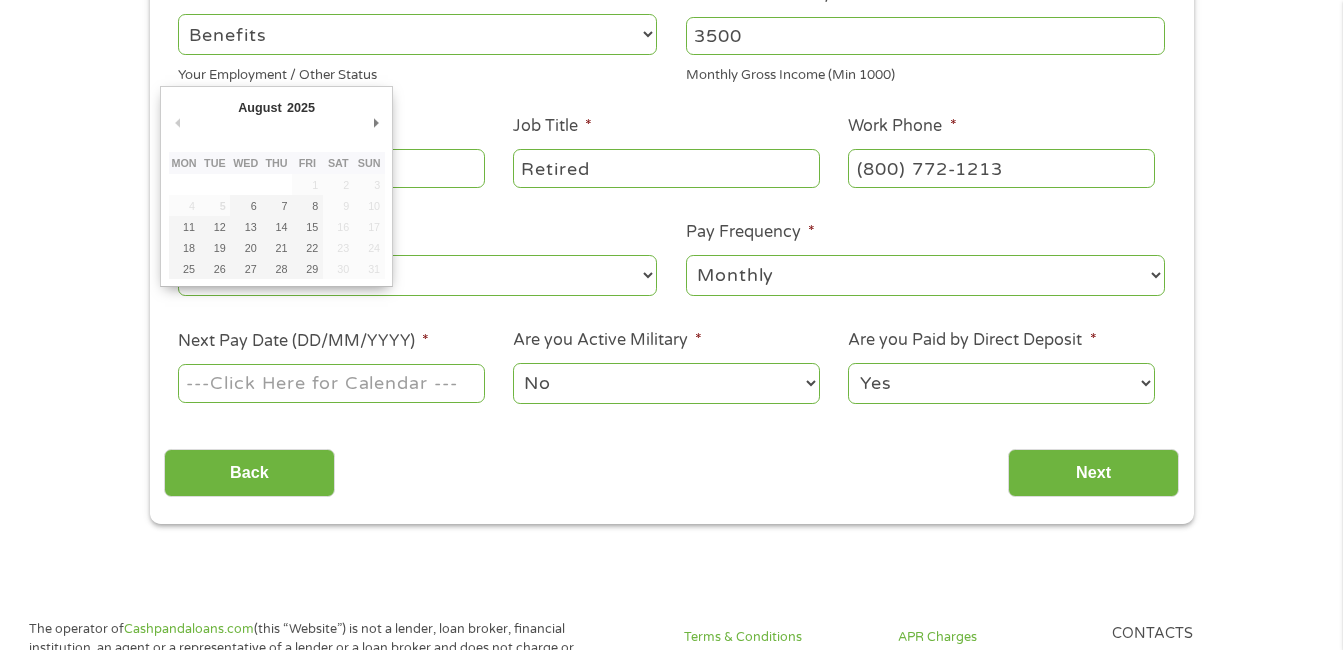 scroll, scrollTop: 418, scrollLeft: 0, axis: vertical 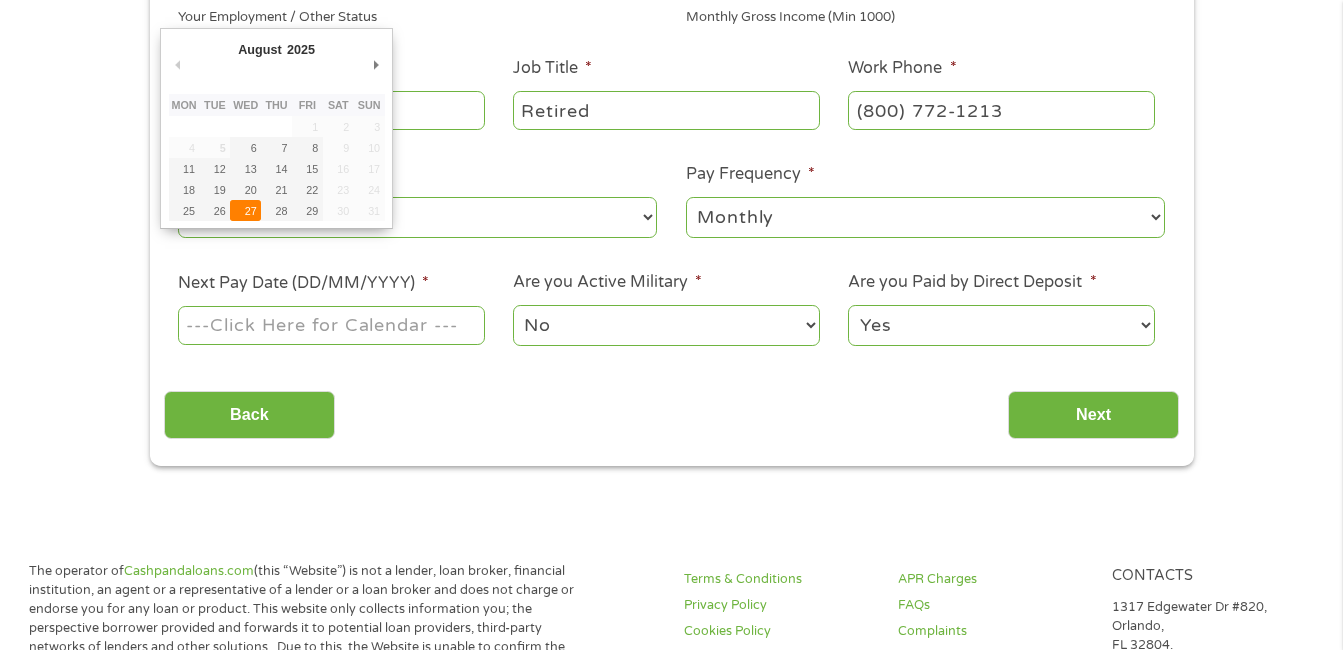type on "[DATE]" 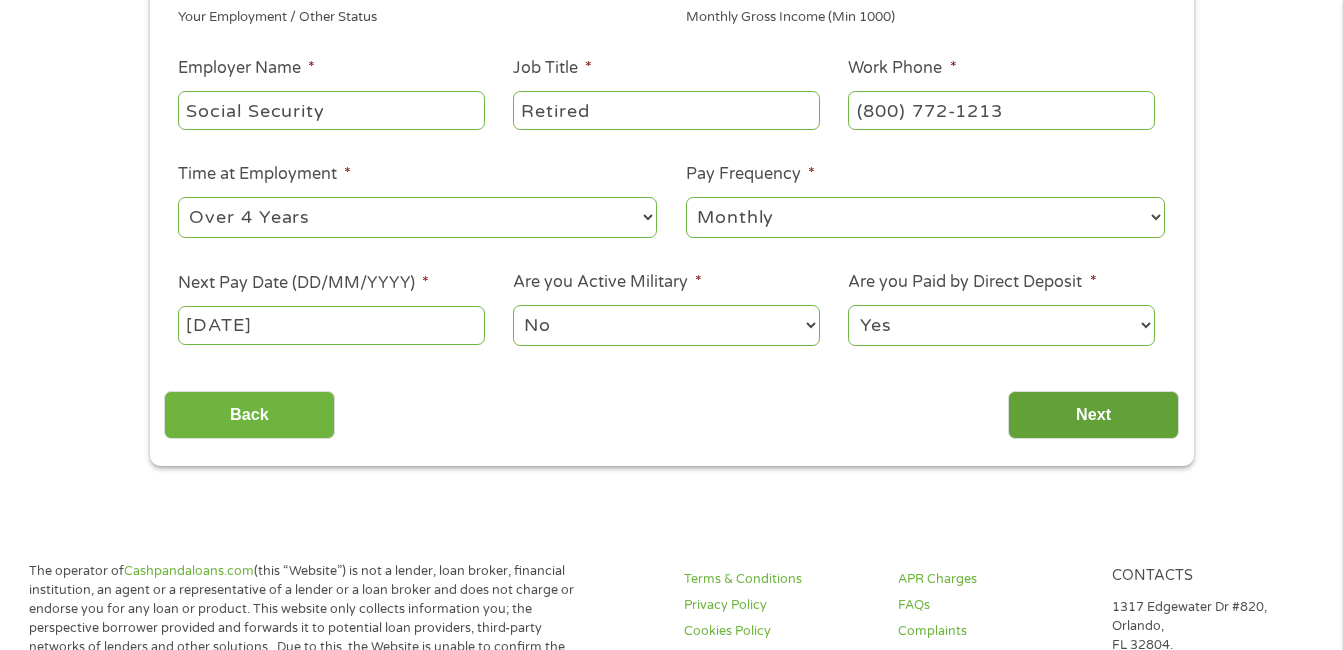 click on "Next" at bounding box center (1093, 415) 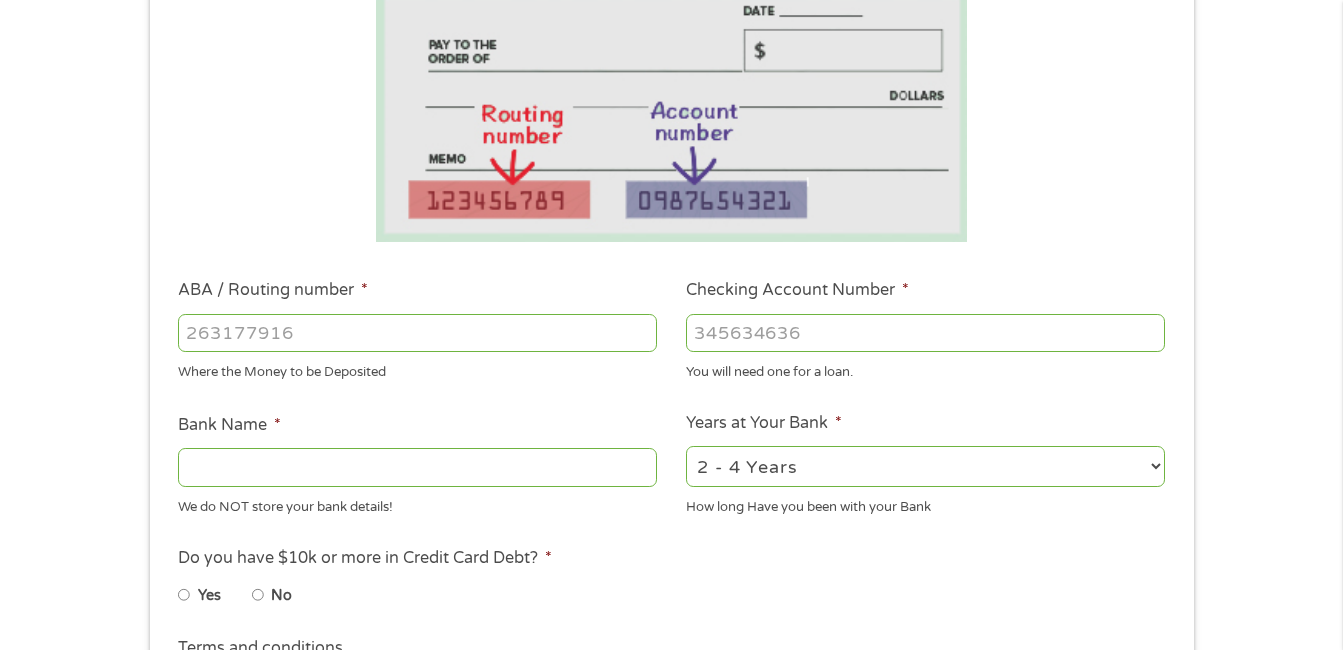 scroll, scrollTop: 8, scrollLeft: 8, axis: both 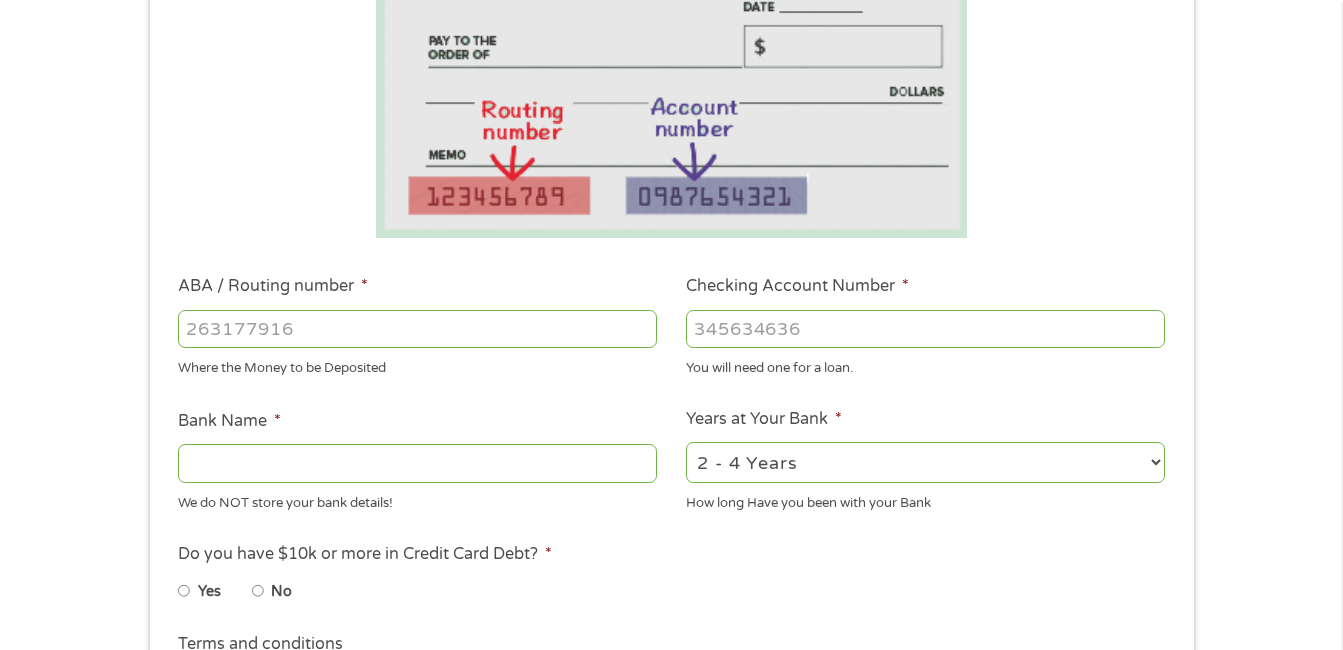 click on "ABA / Routing number *" at bounding box center (417, 329) 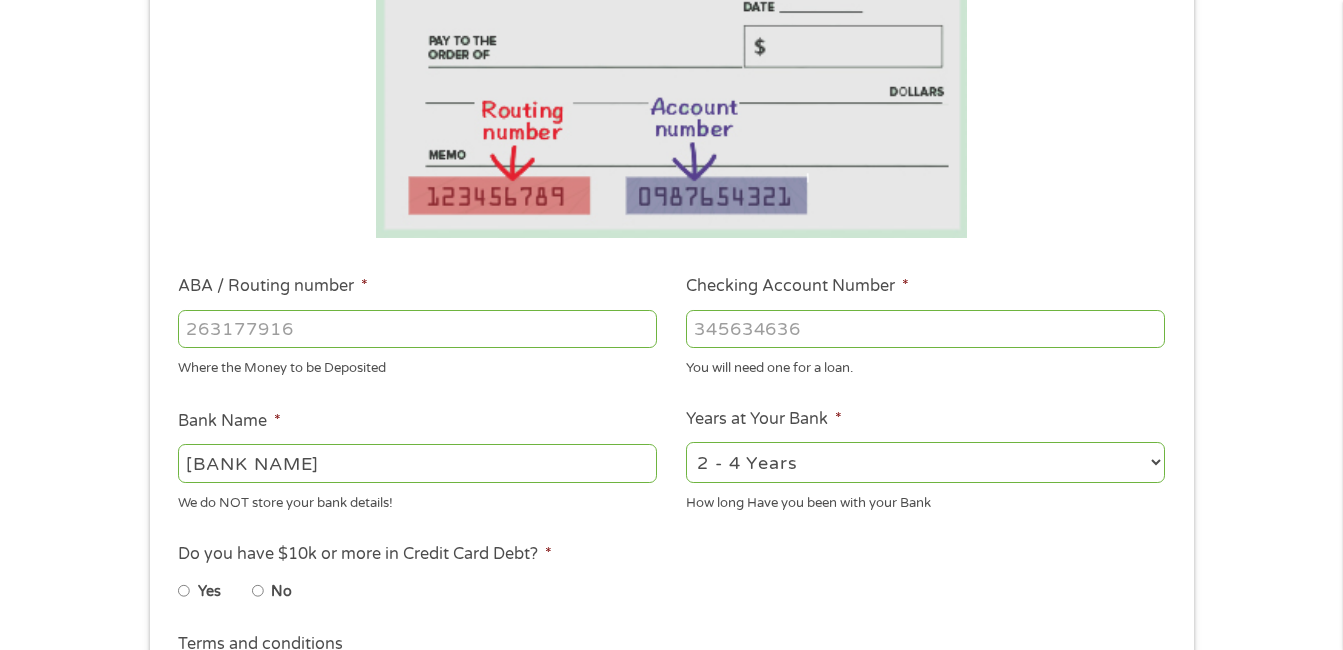 type on "[CREDIT CARD]" 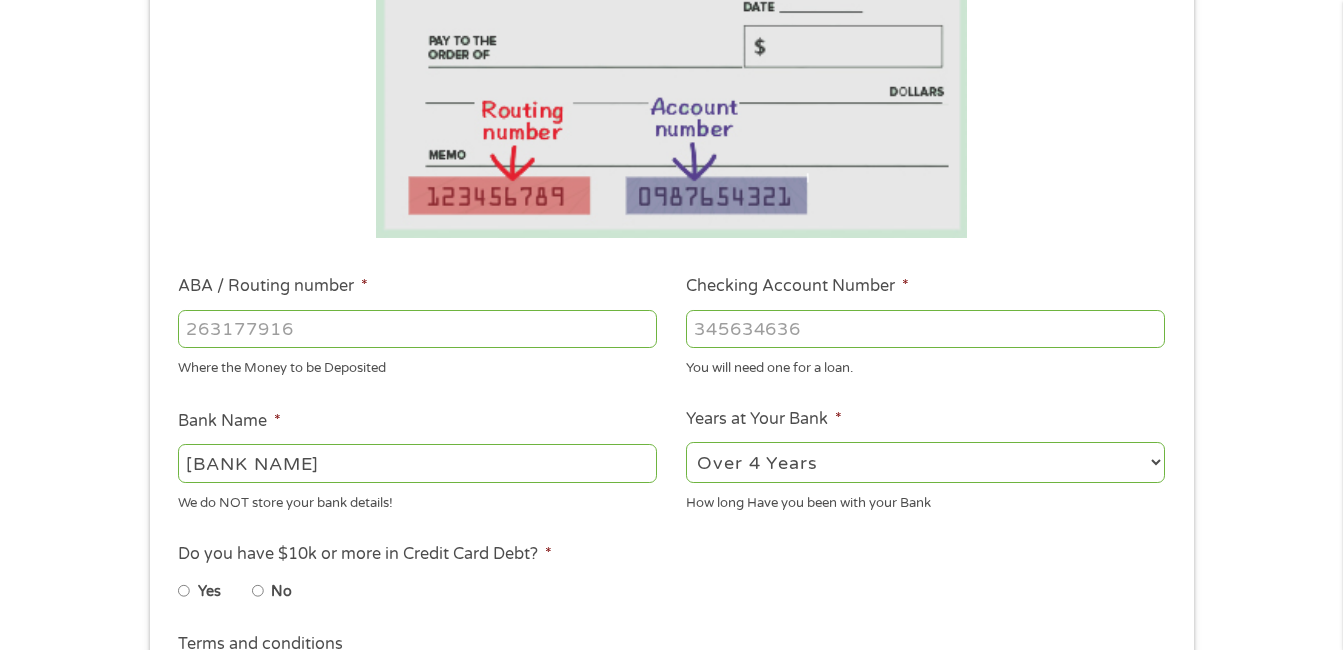click on "2 - 4 Years 6 - 12 Months 1 - 2 Years Over 4 Years" at bounding box center [925, 462] 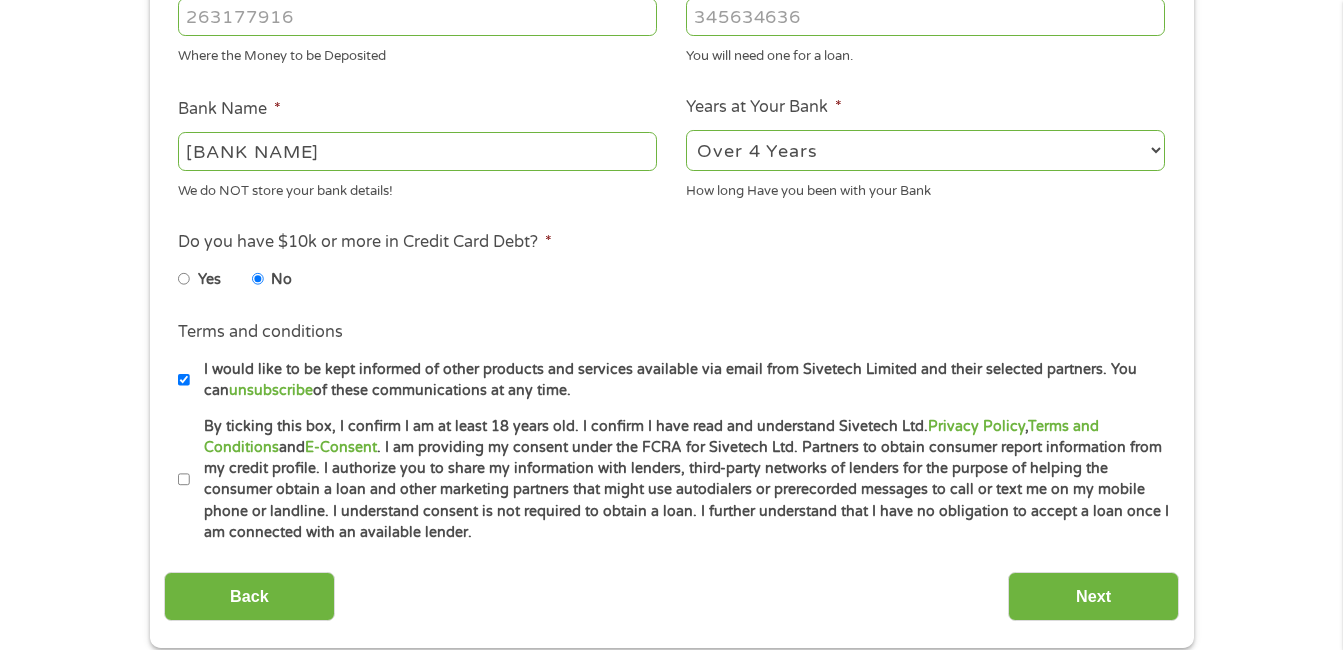 scroll, scrollTop: 735, scrollLeft: 0, axis: vertical 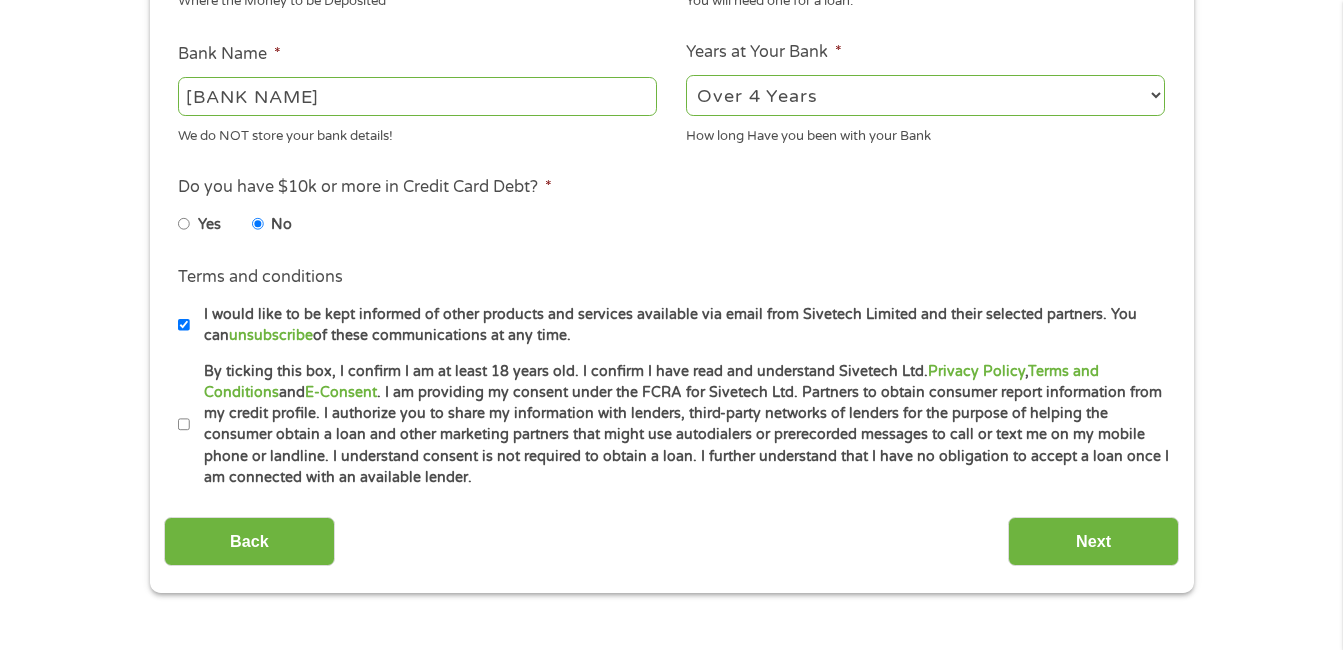 click on "By ticking this box, I confirm I am at least 18 years old. I confirm I have read and understand Sivetech Ltd.  Privacy Policy ,  Terms and Conditions  and  E-Consent . I am providing my consent under the FCRA for Sivetech Ltd. Partners to obtain consumer report information from my credit profile. I authorize you to share my information with lenders, third-party networks of lenders for the purpose of helping the consumer obtain a loan and other marketing partners that might use autodialers or prerecorded messages to call or text me on my mobile phone or landline. I understand consent is not required to obtain a loan. I further understand that I have no obligation to accept a loan once I am connected with an available lender." at bounding box center [680, 425] 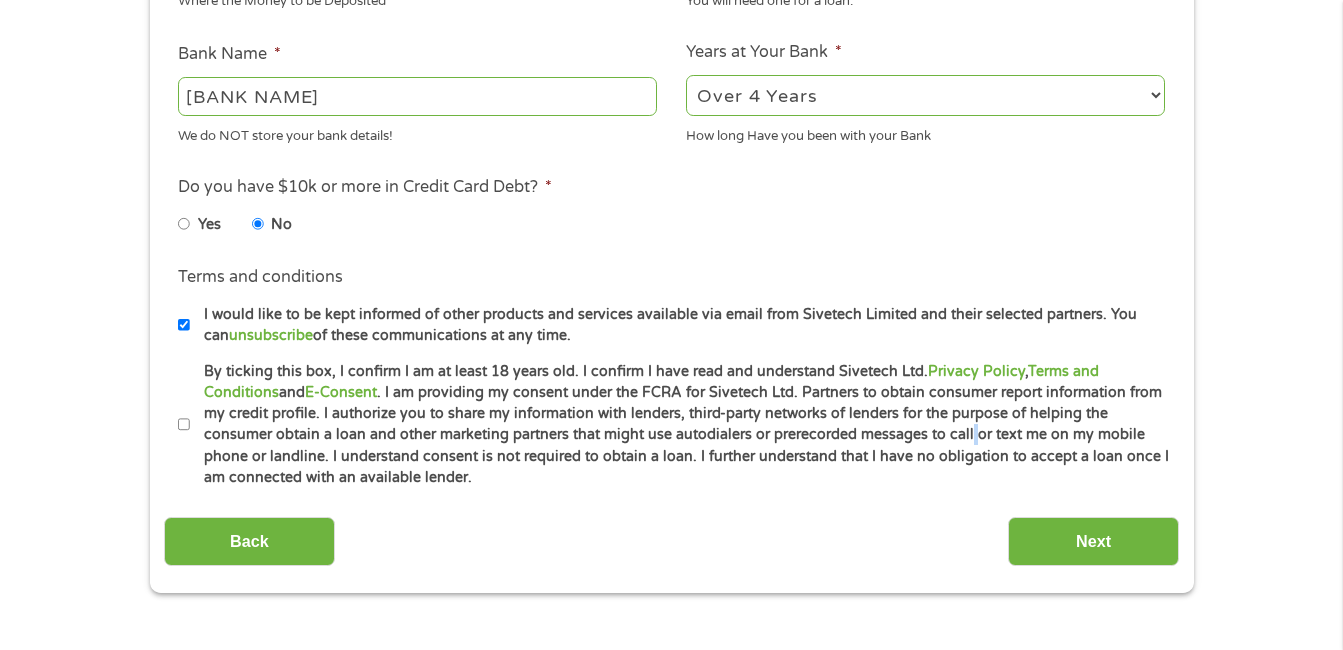 click on "By ticking this box, I confirm I am at least 18 years old. I confirm I have read and understand Sivetech Ltd.  Privacy Policy ,  Terms and Conditions  and  E-Consent . I am providing my consent under the FCRA for Sivetech Ltd. Partners to obtain consumer report information from my credit profile. I authorize you to share my information with lenders, third-party networks of lenders for the purpose of helping the consumer obtain a loan and other marketing partners that might use autodialers or prerecorded messages to call or text me on my mobile phone or landline. I understand consent is not required to obtain a loan. I further understand that I have no obligation to accept a loan once I am connected with an available lender." at bounding box center (184, 425) 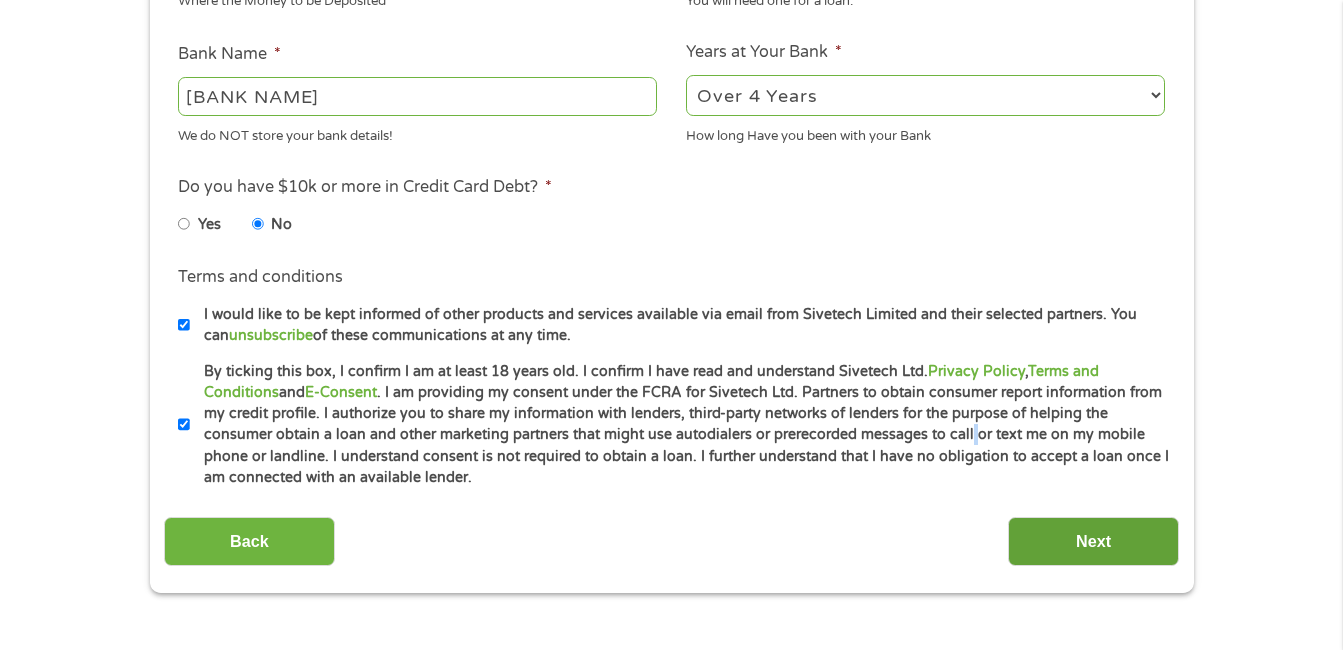 click on "Next" at bounding box center (1093, 541) 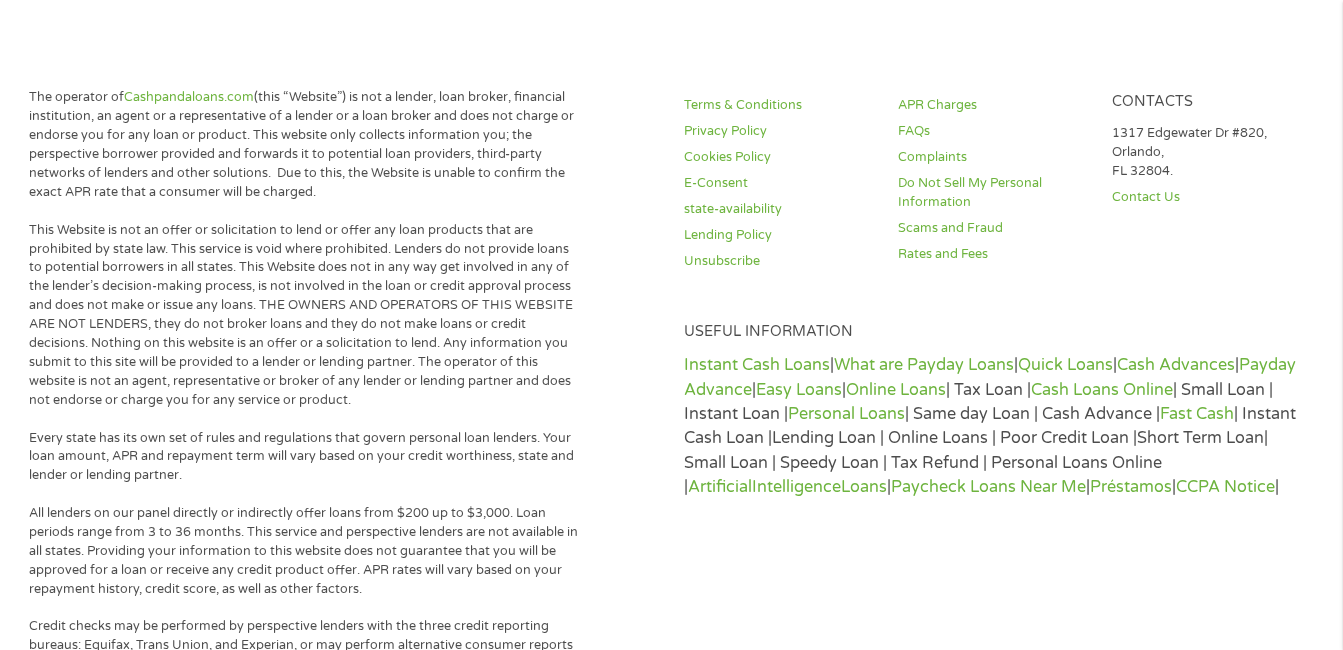 scroll, scrollTop: 635, scrollLeft: 0, axis: vertical 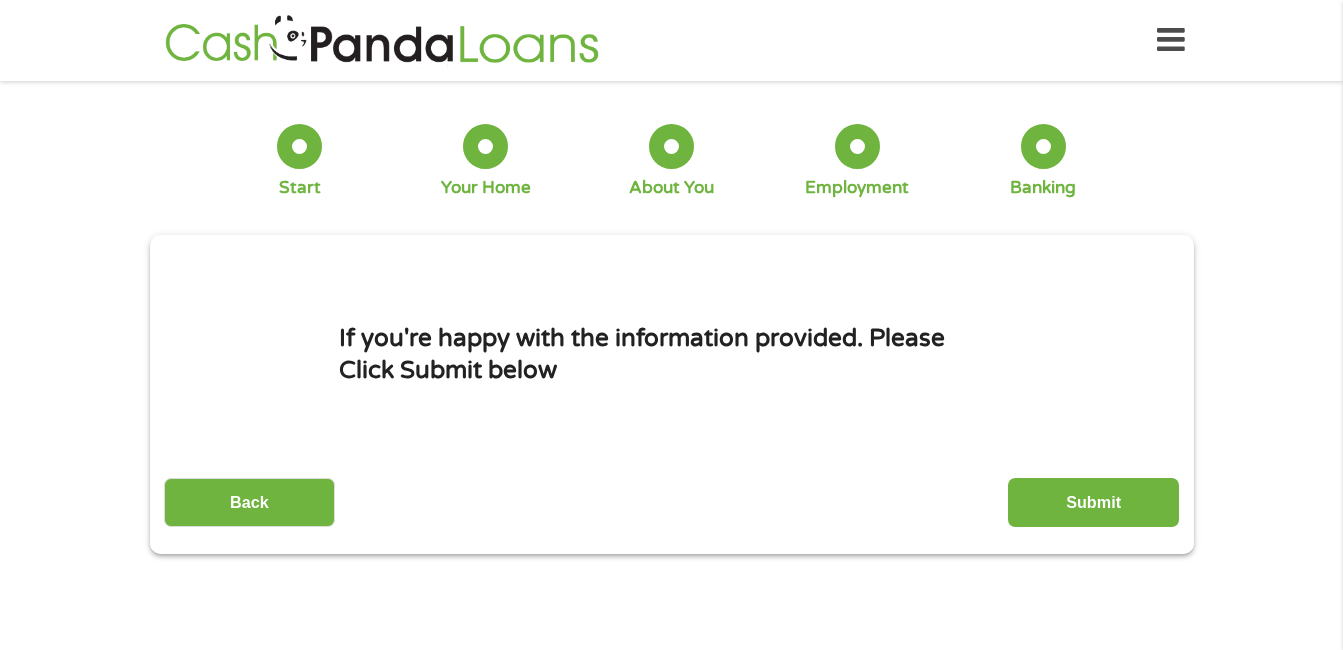 click on "This field is hidden when viewing the form gclid [GOOGLE CLICK ID] This field is hidden when viewing the form Referrer https://www.cashpandaloans.com/payday-loans/?medium=adwords&source=adwords&campaign=22549846227&adgroup=188036189468&creative=752033236951&position=&keyword=instant%20approval%20direct%20deposit%20loans&utm_term=searchterm&matchtype=term&device=c&network=s&gad_source=5&gad_campaignid=22549846227&gclid=EAIaIQobChMI-8OvvNXzjgMVy0P_AR0HmSHXEAAYAiAAEgJrEfD_BwE This field is hidden when viewing the form Source adwords This field is hidden when viewing the form Campaign 22549846227 This field is hidden when viewing the form Medium adwords This field is hidden when viewing the form adgroup 188036189468 This field is hidden when viewing the form creative 752033236951 This field is hidden when viewing the form position This field is hidden when viewing the form keyword instant approval direct deposit loans matchtype {term} c s" at bounding box center (672, 394) 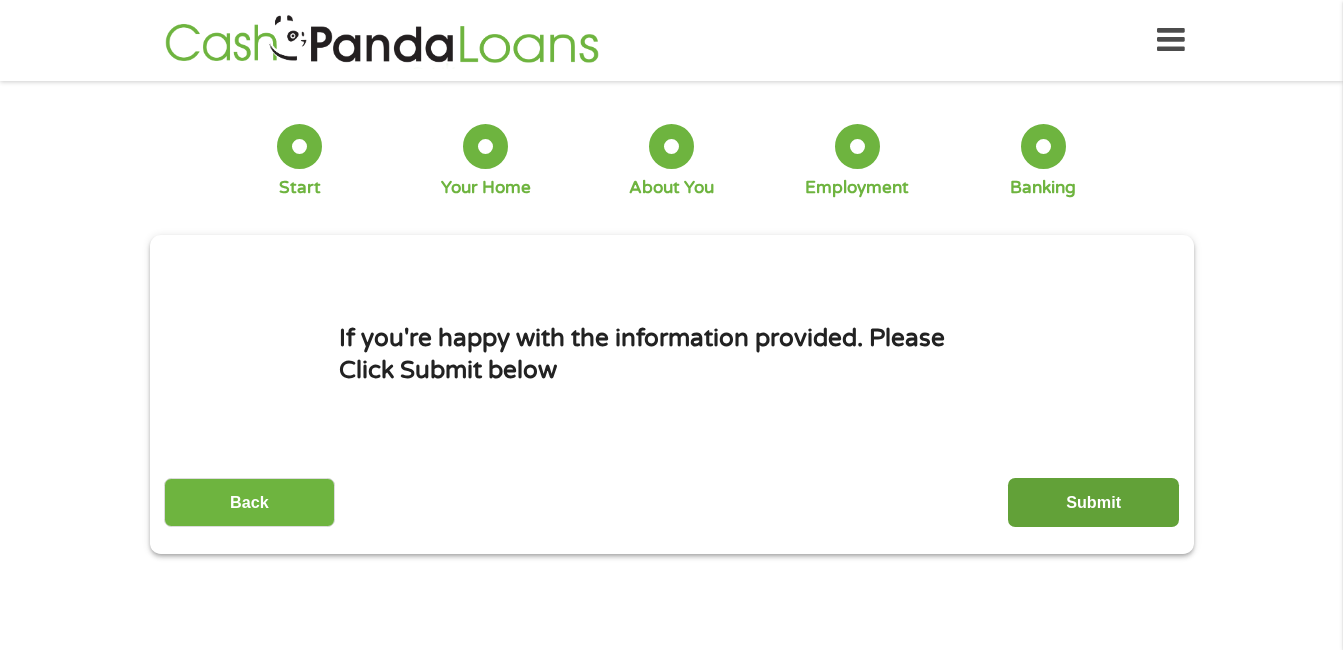 click on "Submit" at bounding box center (1093, 502) 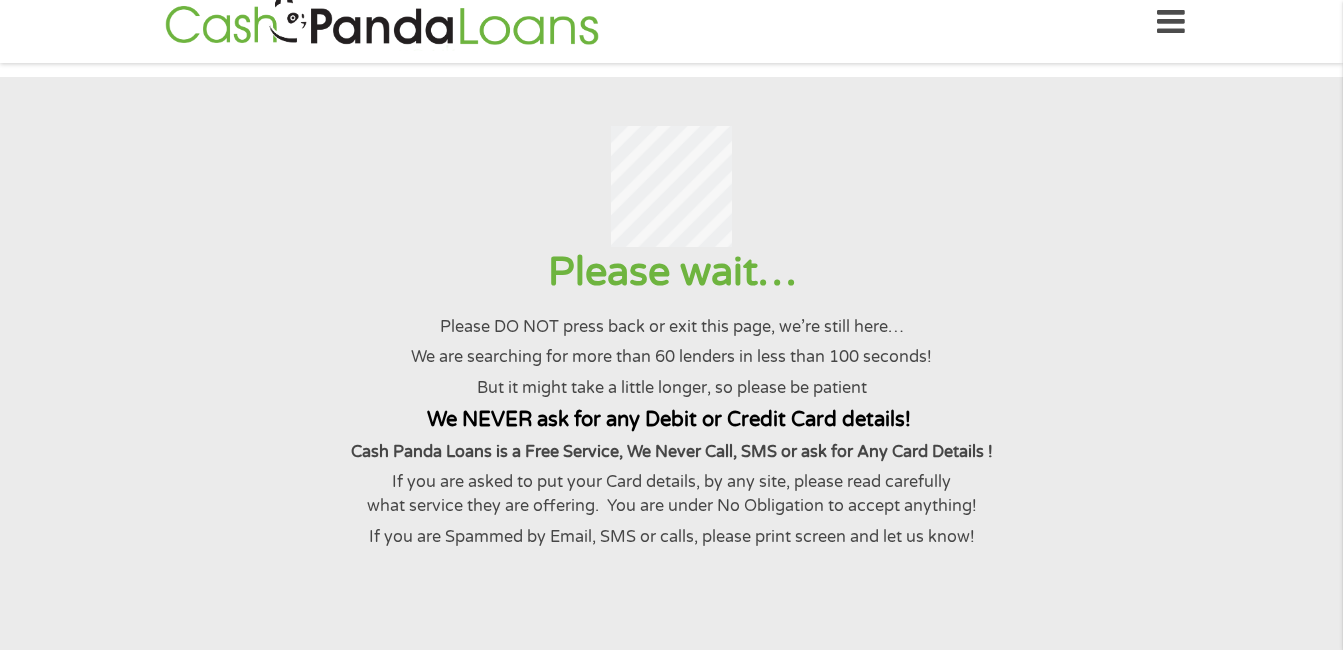 scroll, scrollTop: 0, scrollLeft: 0, axis: both 